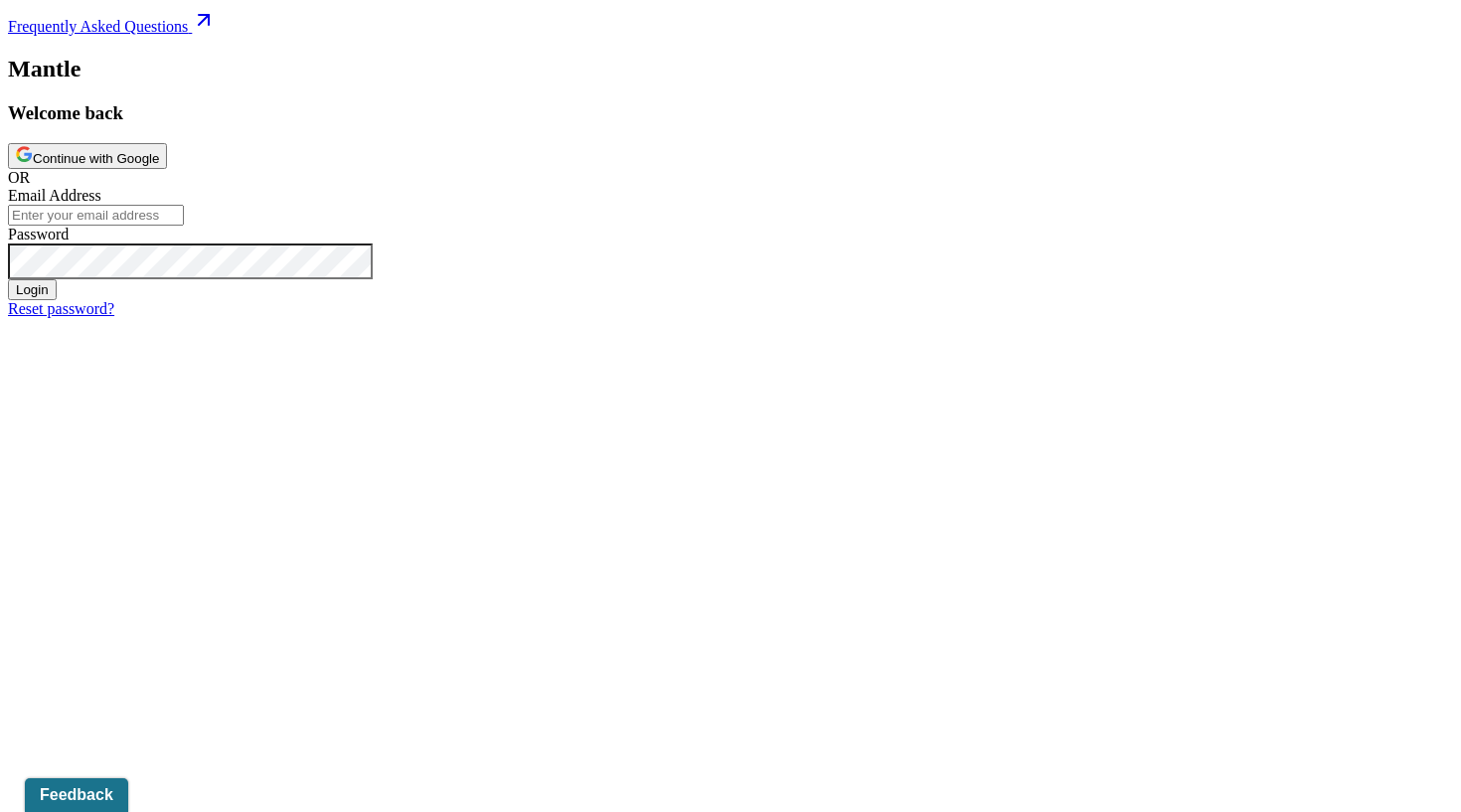 scroll, scrollTop: 0, scrollLeft: 0, axis: both 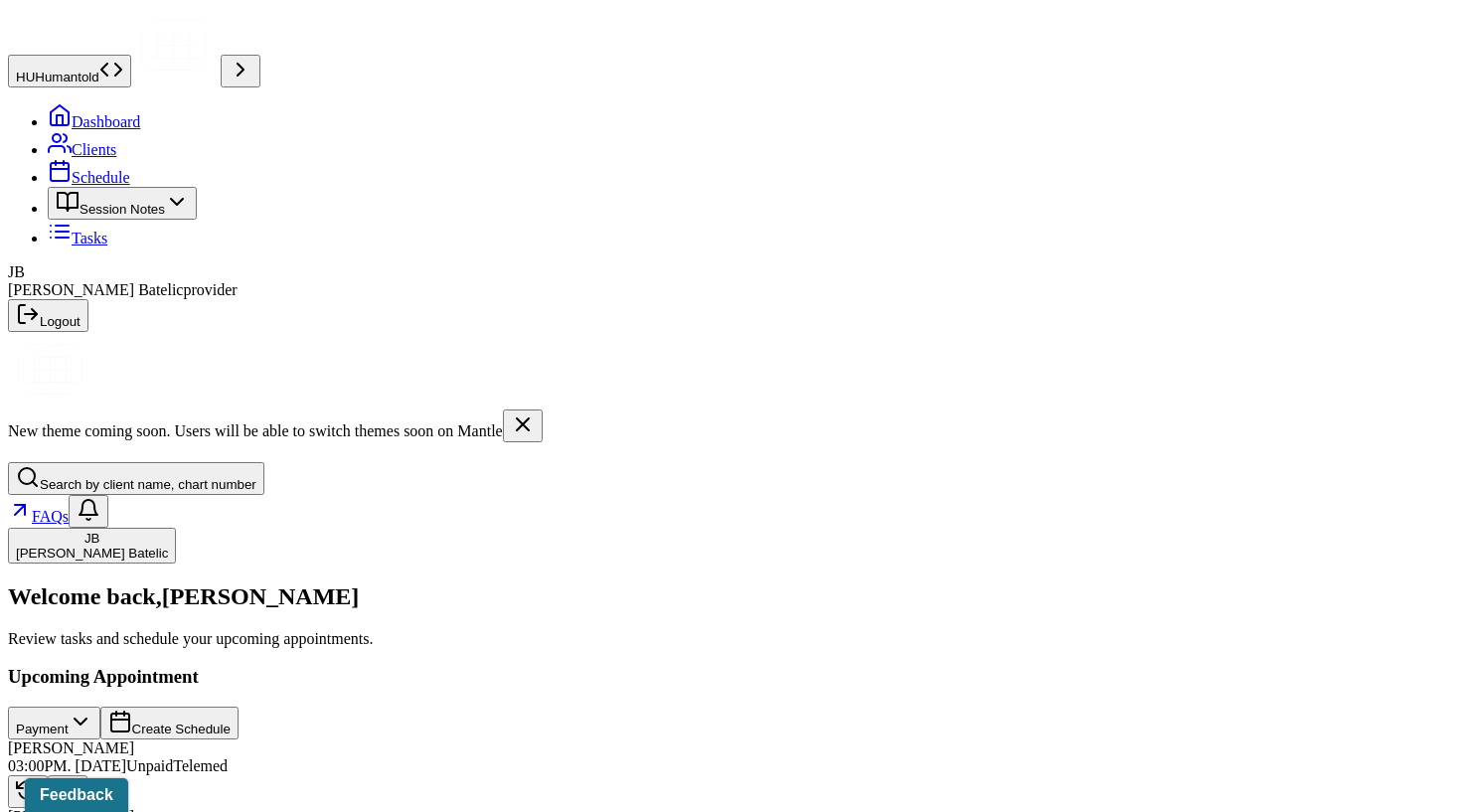 click 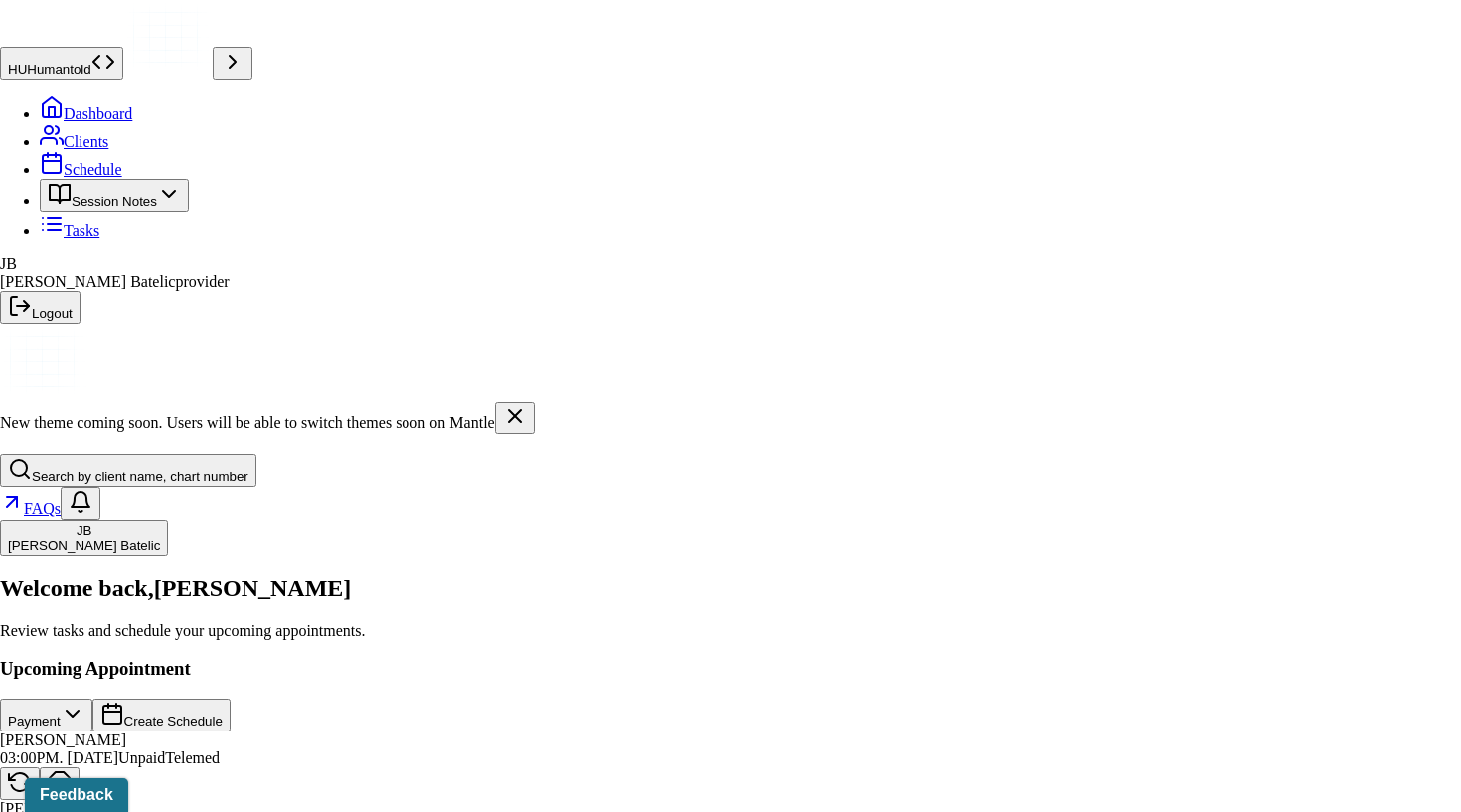 click on "No,create No show note" at bounding box center [158, 8183] 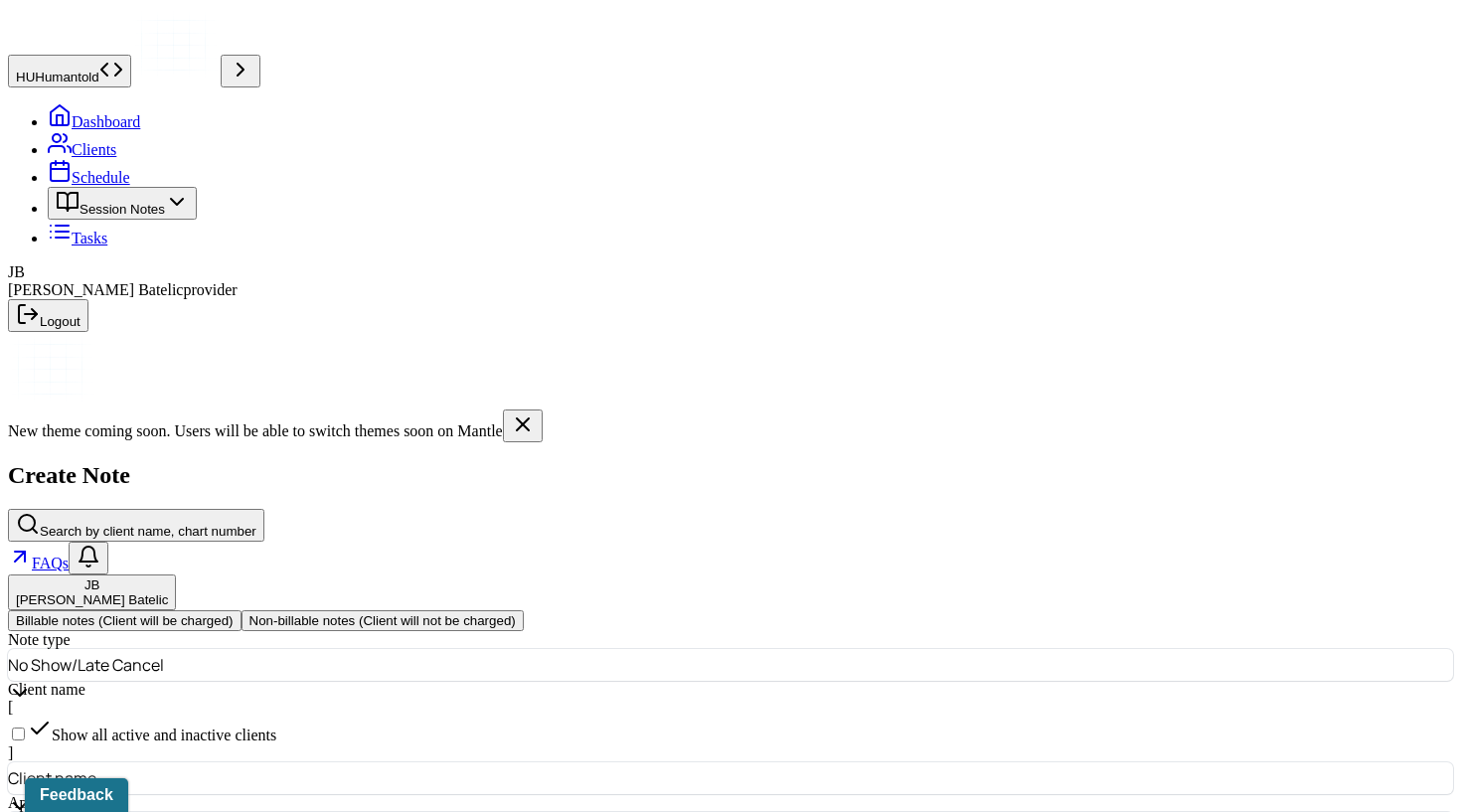 click on "Dashboard" at bounding box center [93, 121] 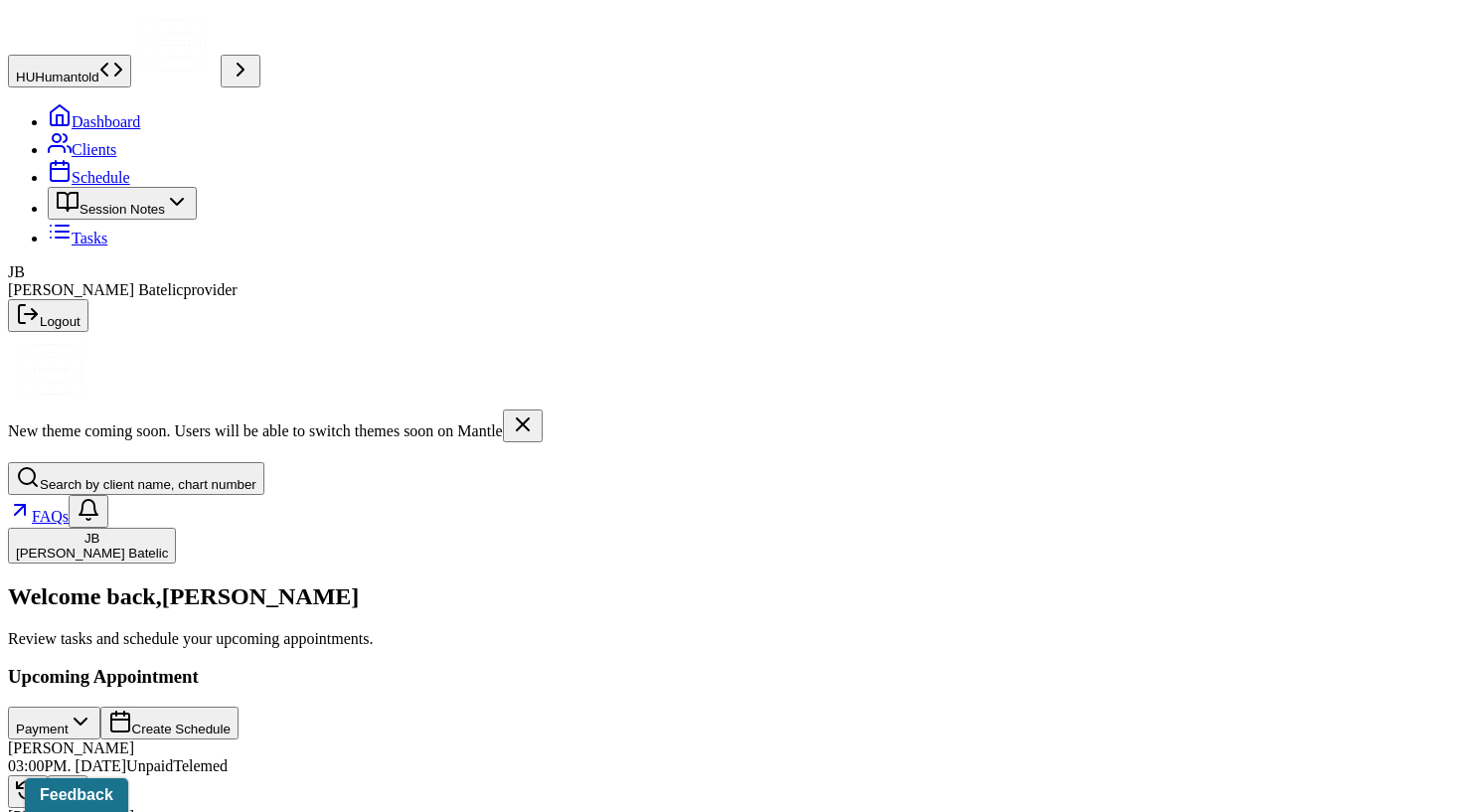 scroll, scrollTop: 162, scrollLeft: 0, axis: vertical 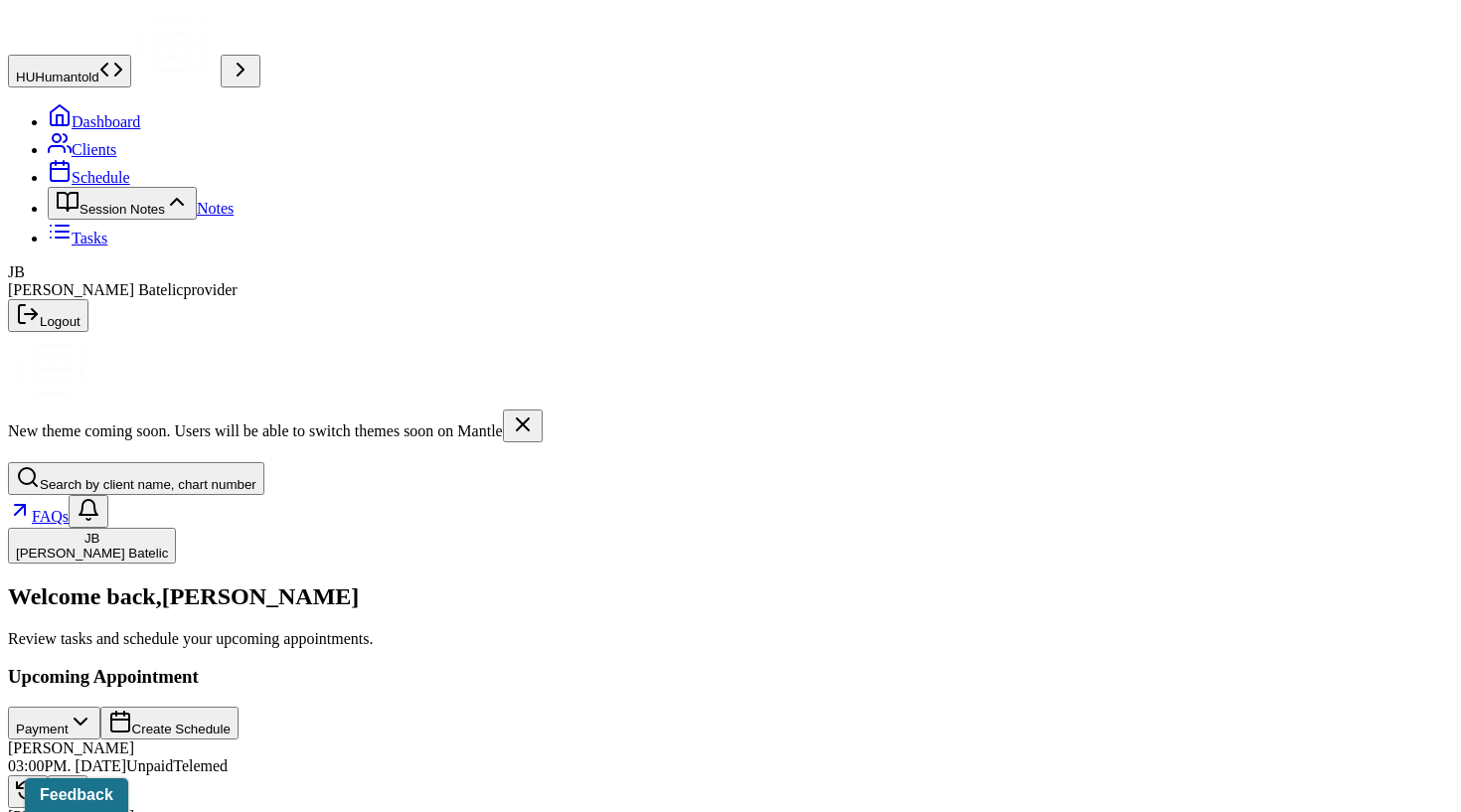 click on "Notes" at bounding box center (215, 208) 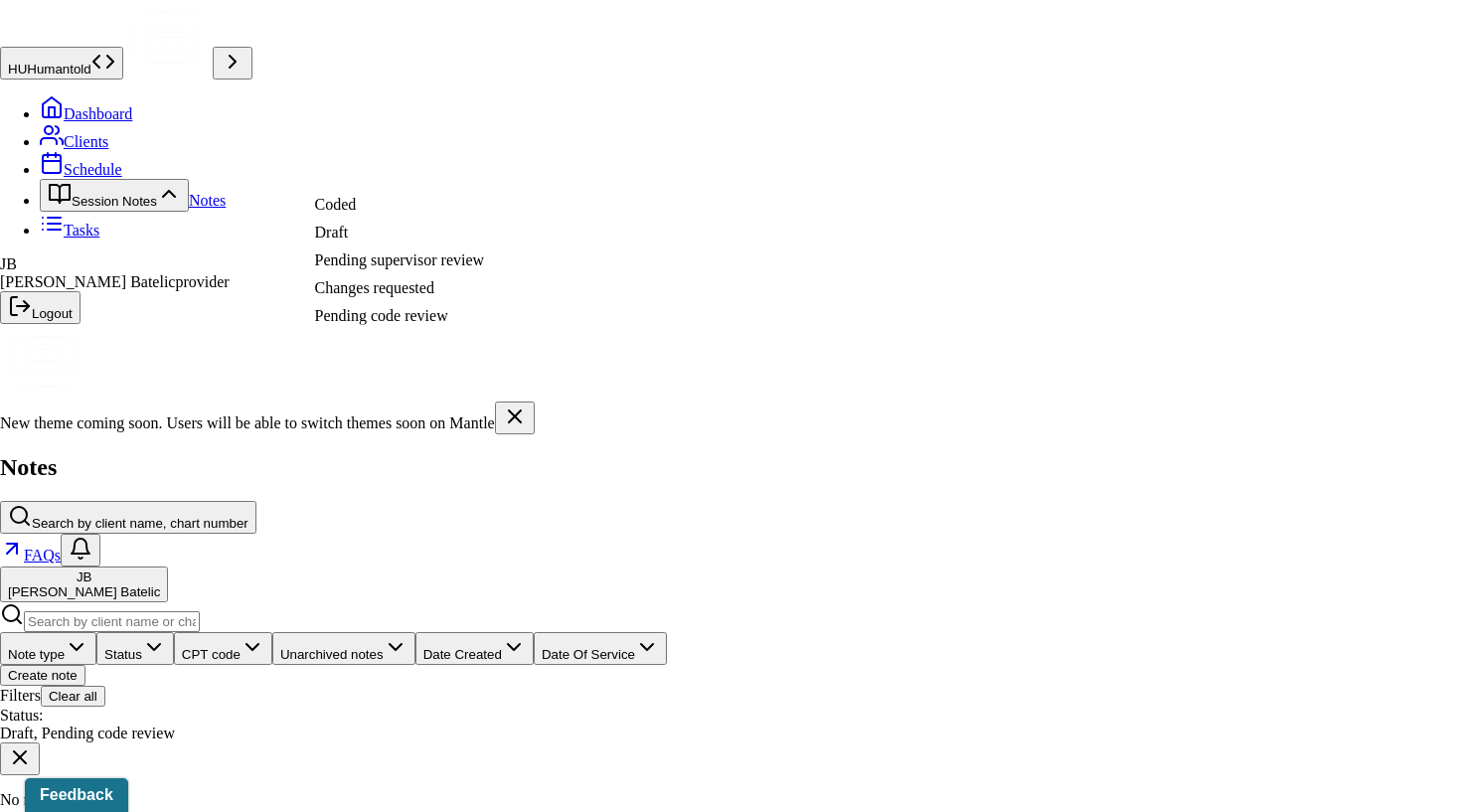 click 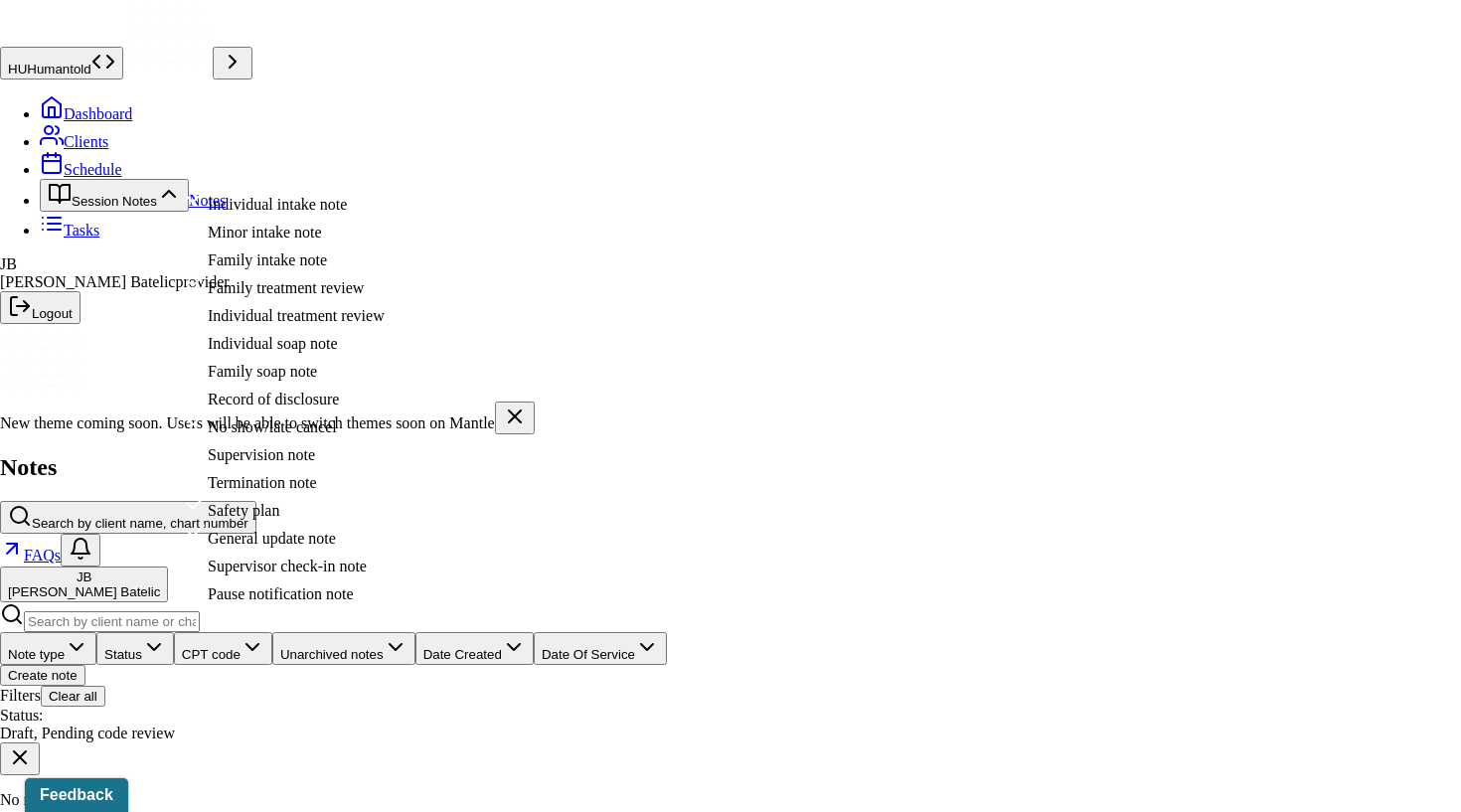 scroll, scrollTop: 65, scrollLeft: 0, axis: vertical 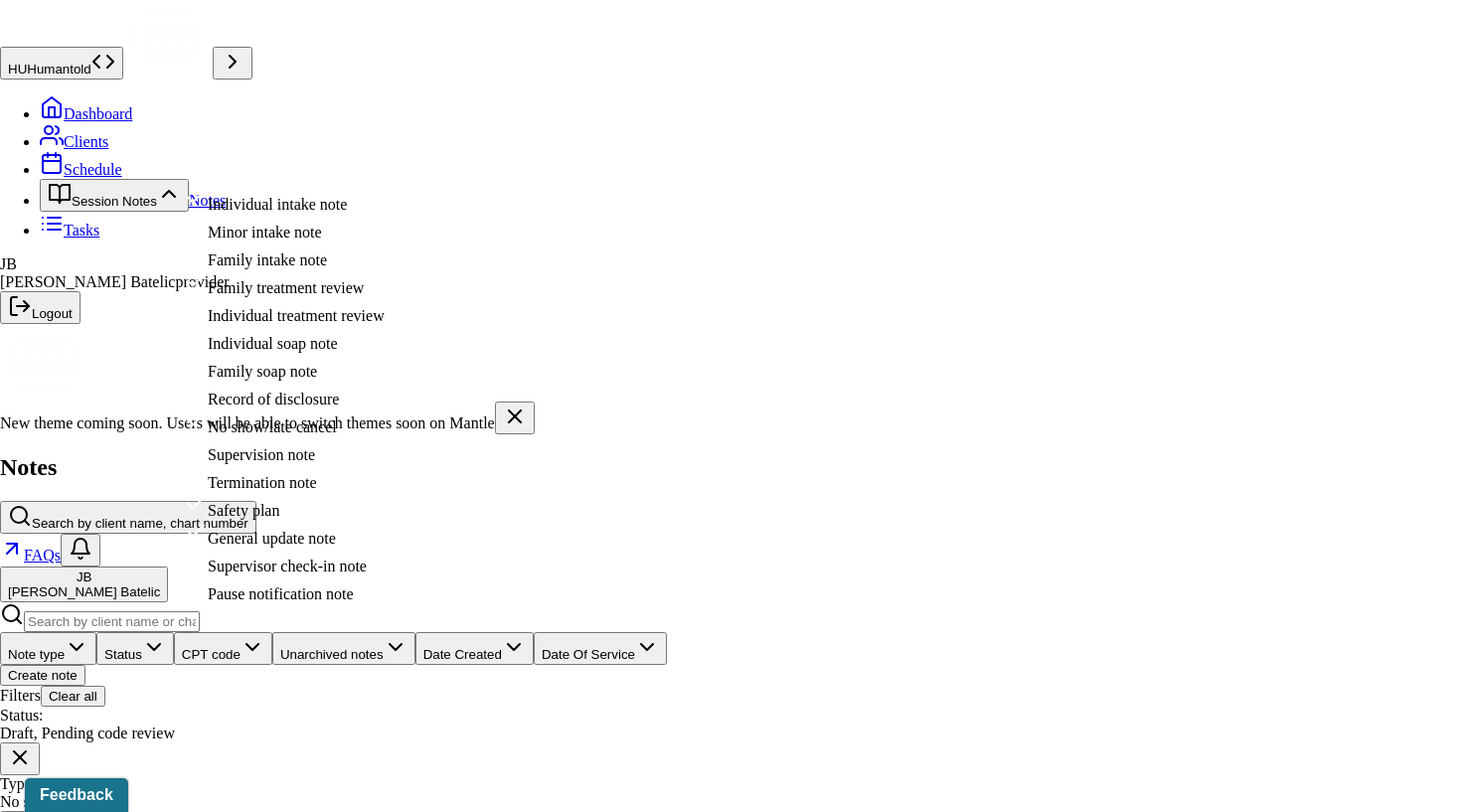 click on "No show/late cancel" at bounding box center (260, 426) 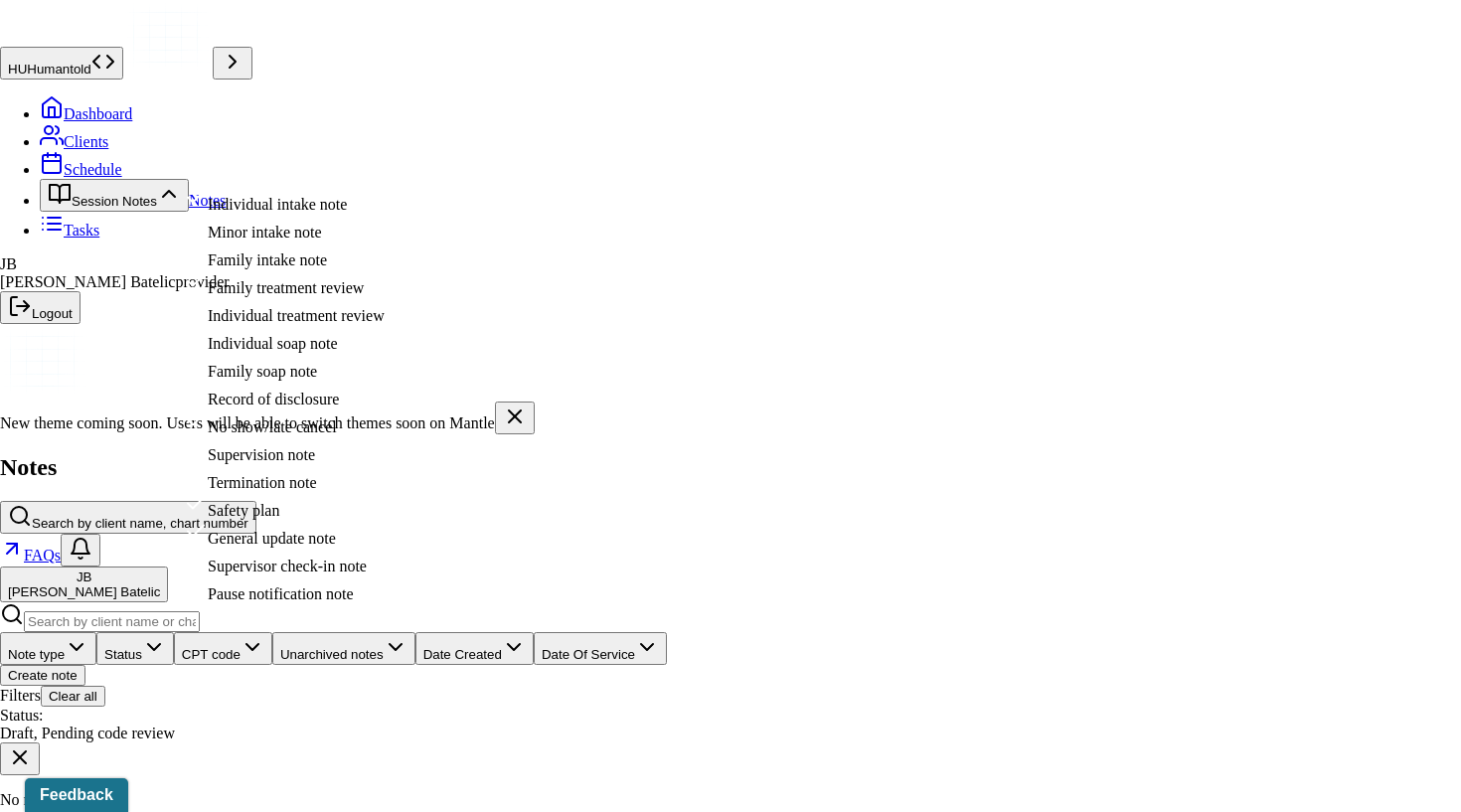 click on "New theme coming soon. Users will be able to switch themes soon on Mantle Notes Search by client name, chart number  FAQs [PERSON_NAME] Note type Status CPT code Unarchived notes Date Created Date Of Service Create note Filters Clear all Status: Draft, Pending code review No note added yet Notes list will appear here once they are added" at bounding box center [730, 622] 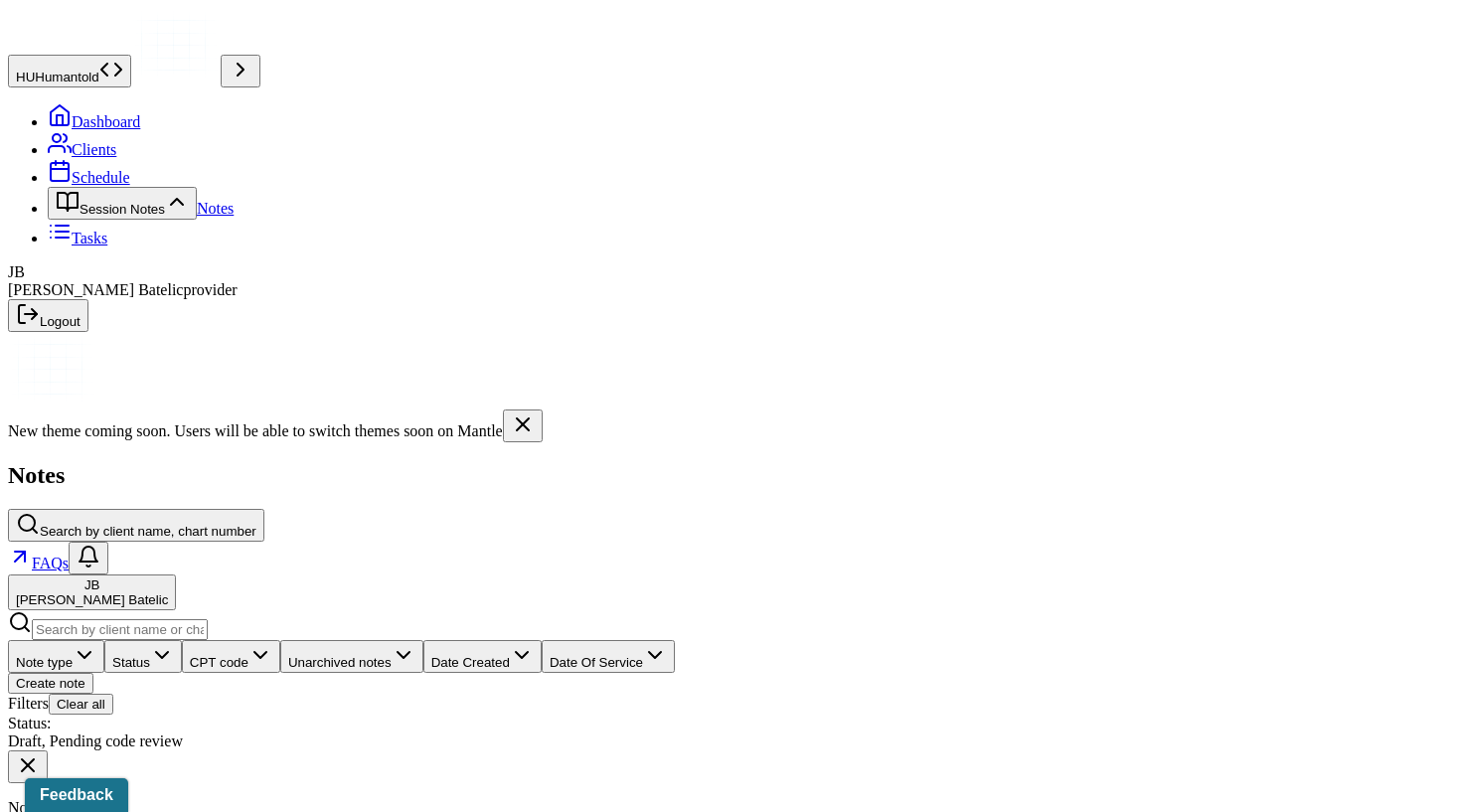 click on "Dashboard" at bounding box center (93, 121) 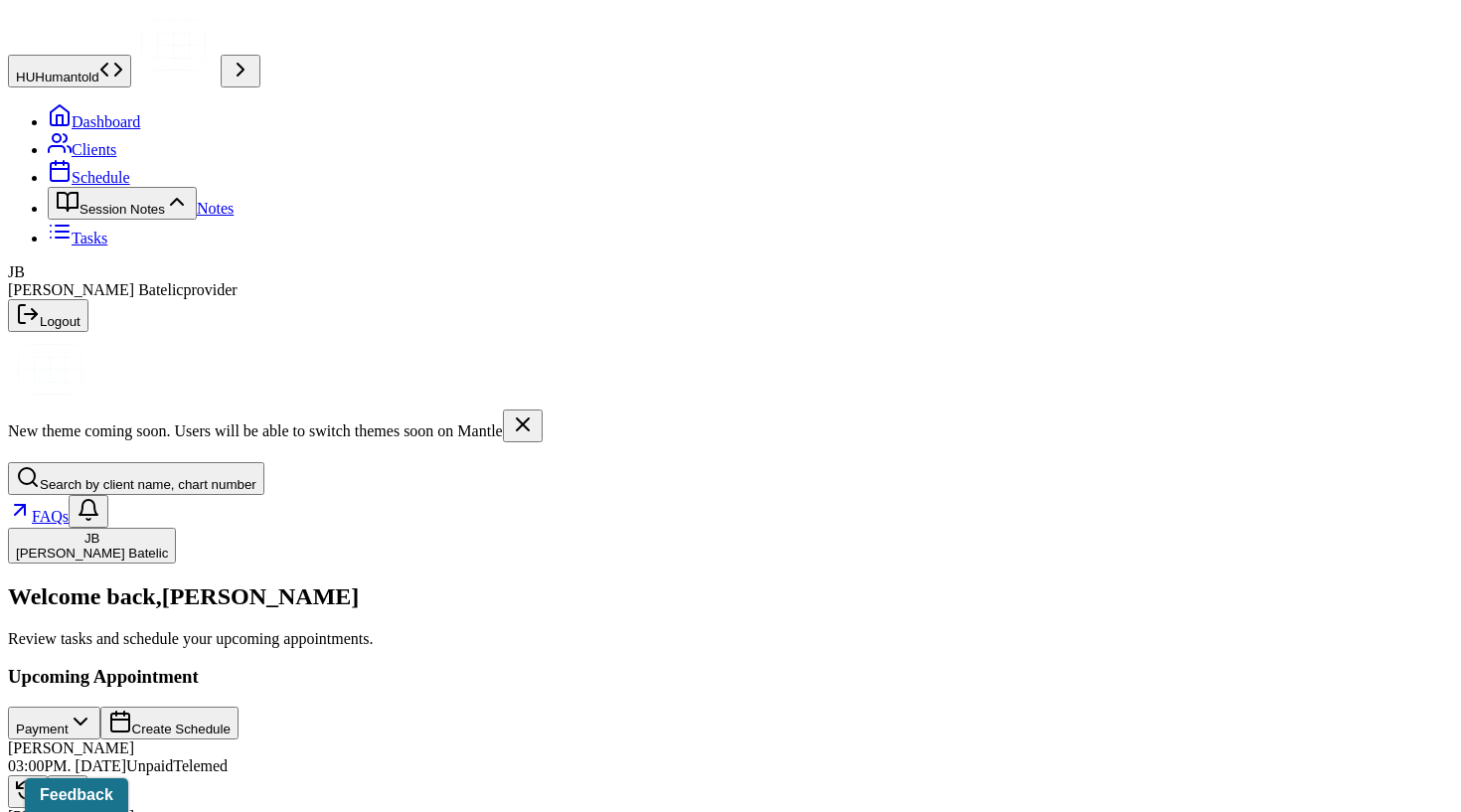 scroll, scrollTop: 0, scrollLeft: 0, axis: both 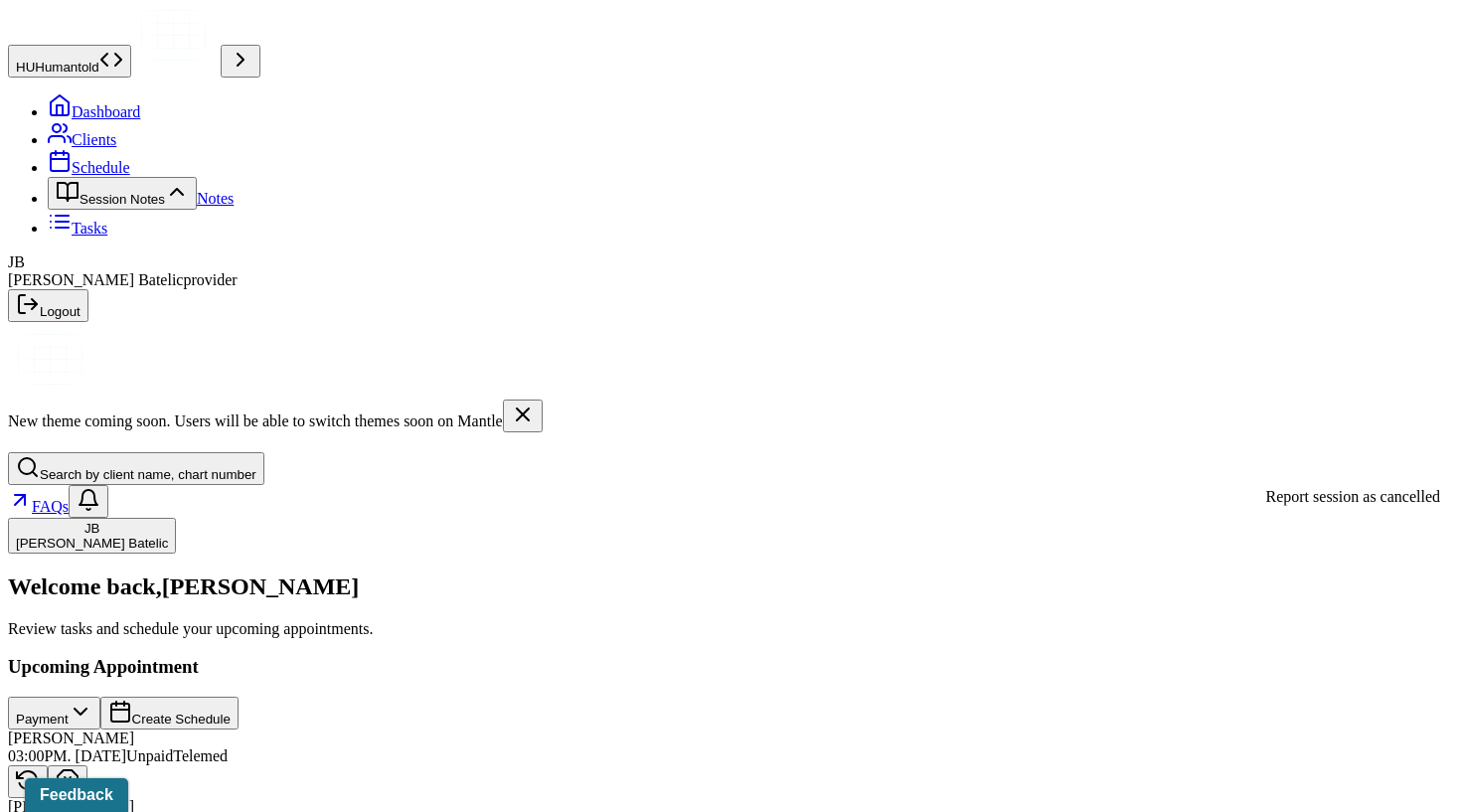 click 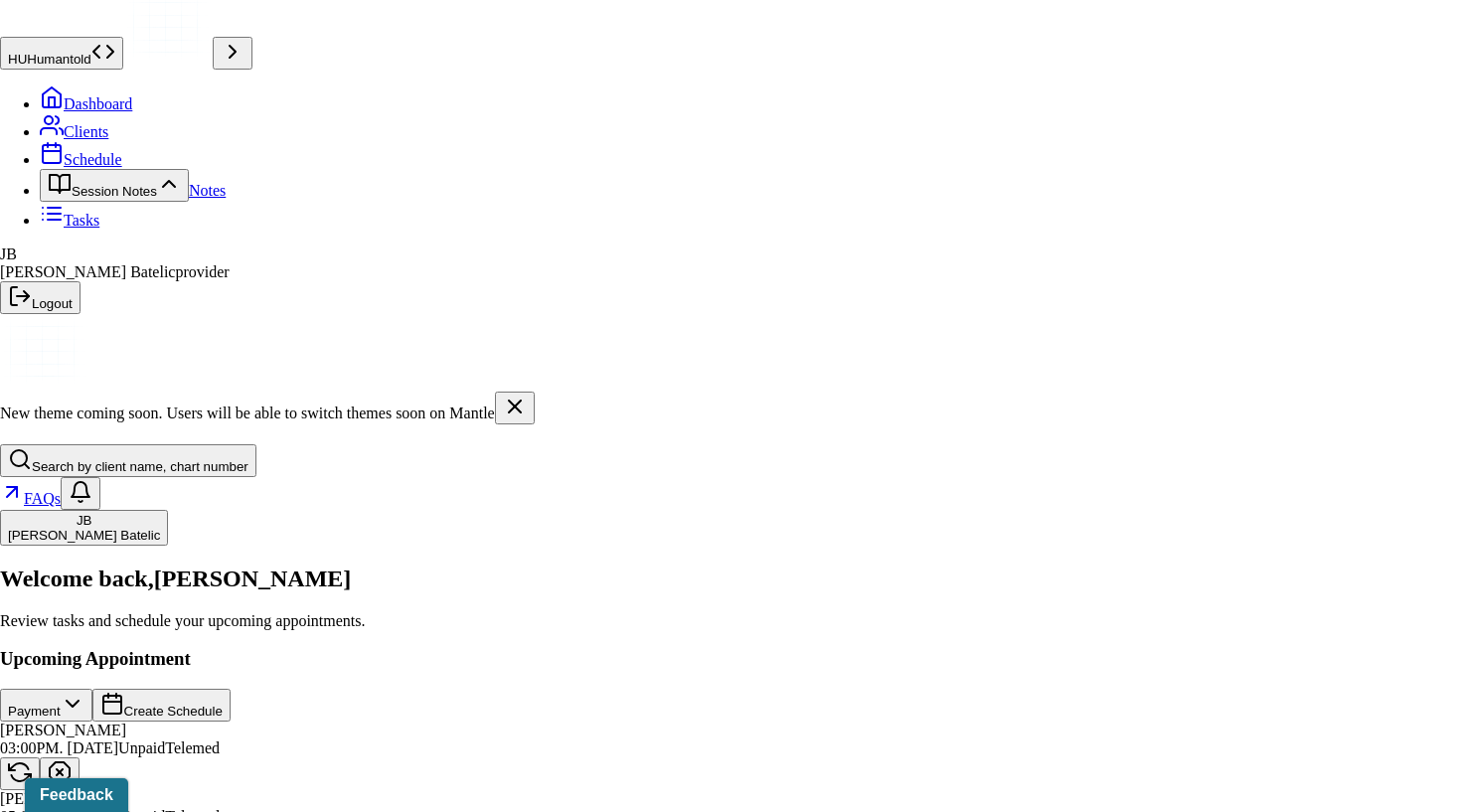 click on "Yes,cancel" at bounding box center [40, 6802] 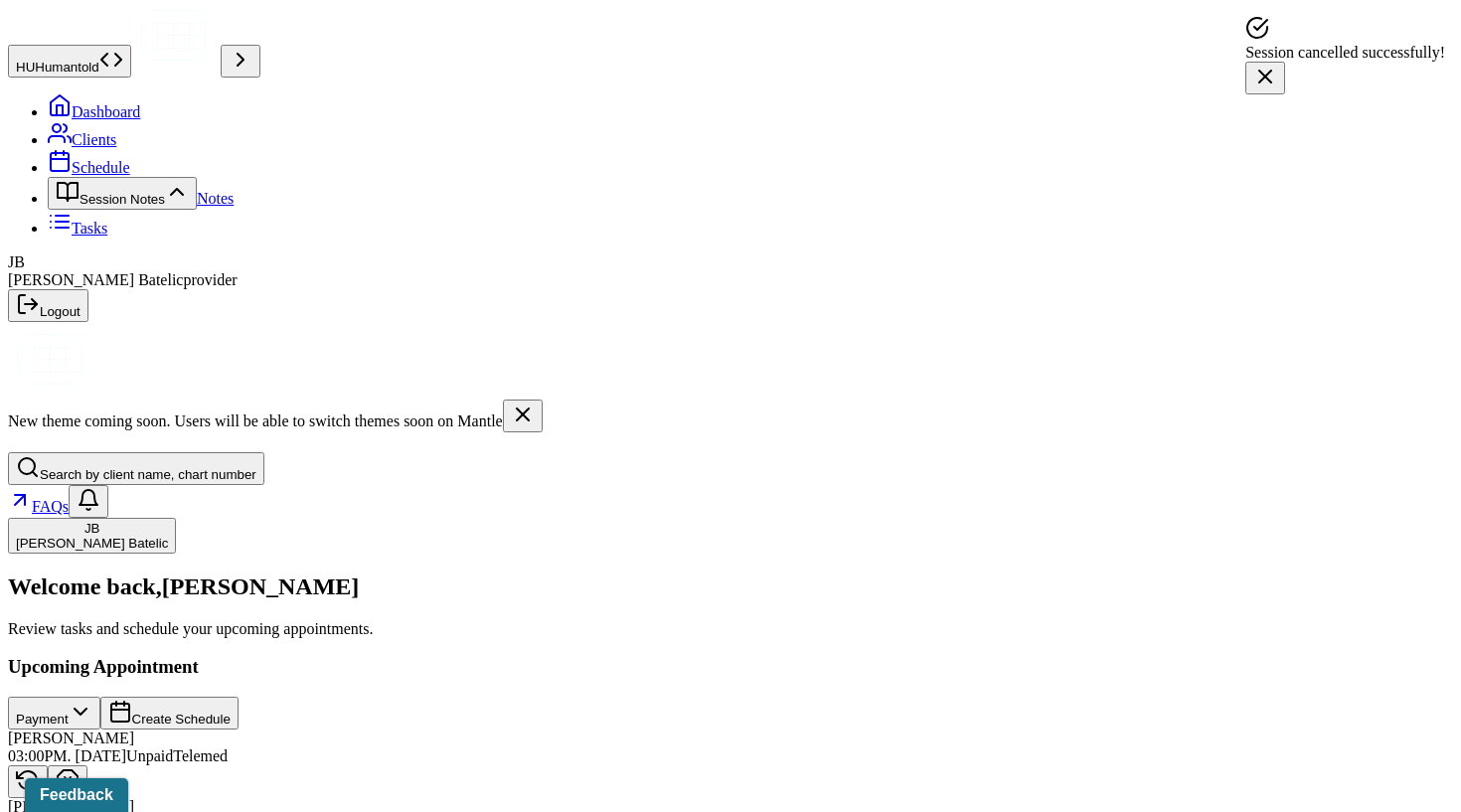 scroll, scrollTop: 162, scrollLeft: 0, axis: vertical 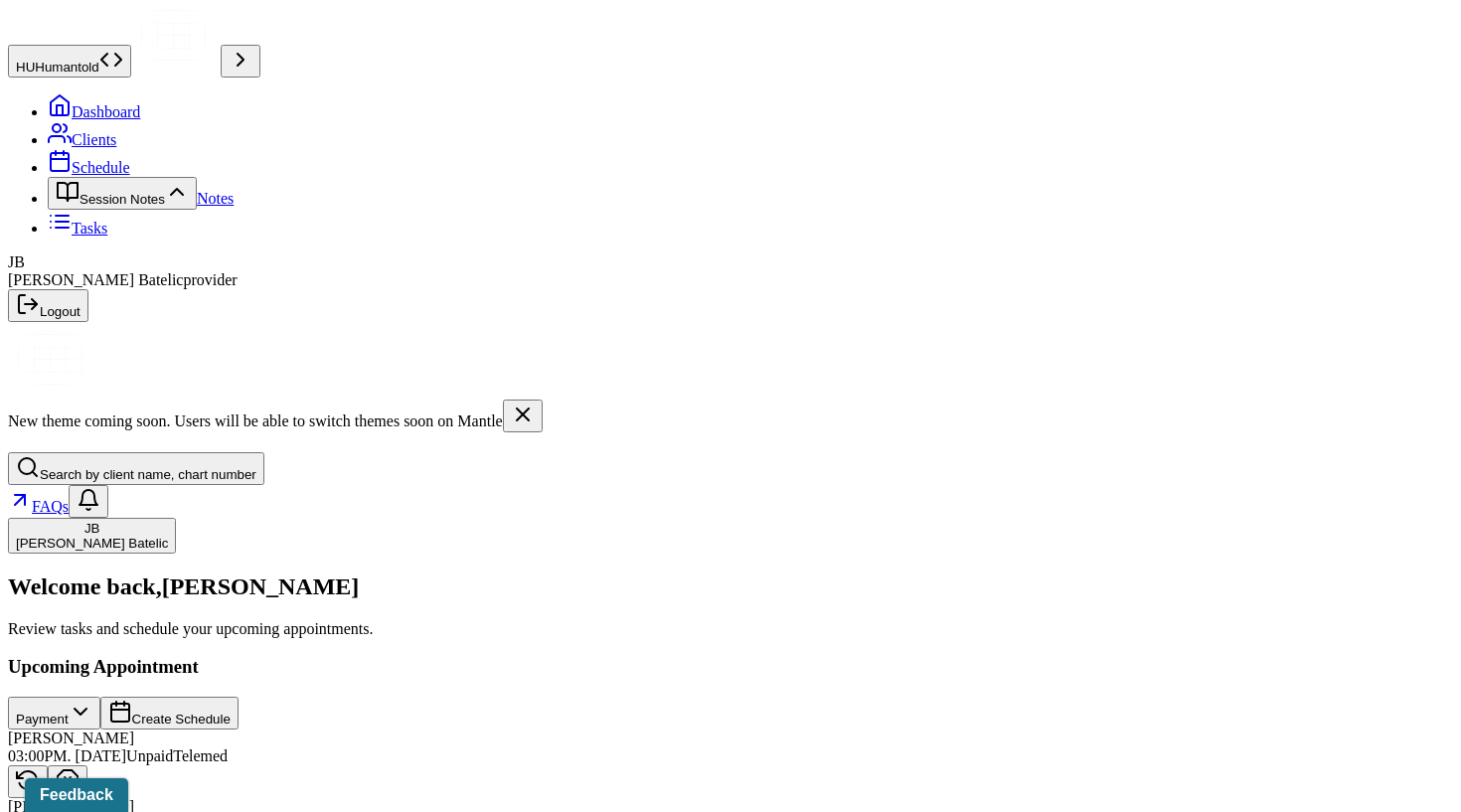 click 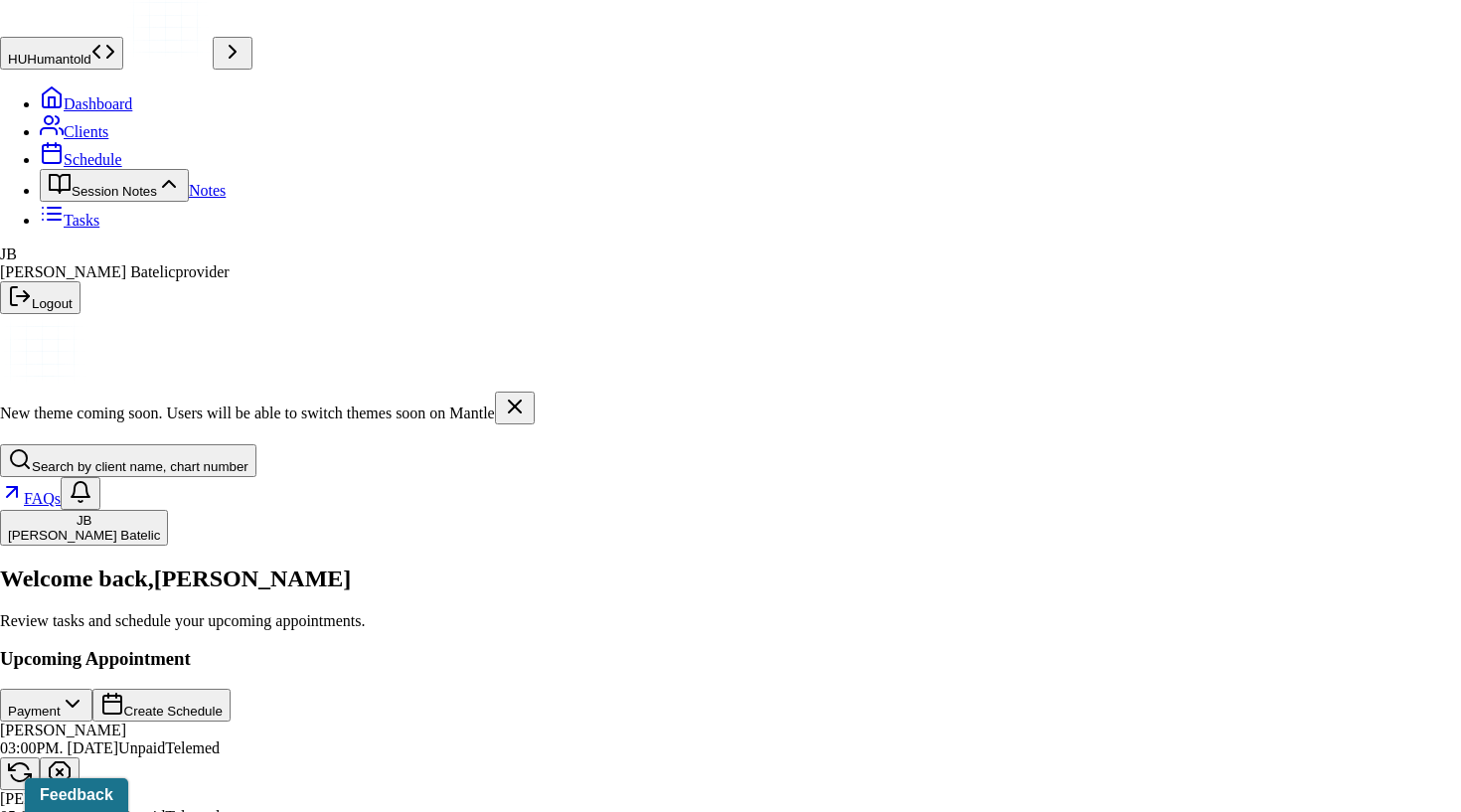 click on "Yes,cancel" at bounding box center [40, 6740] 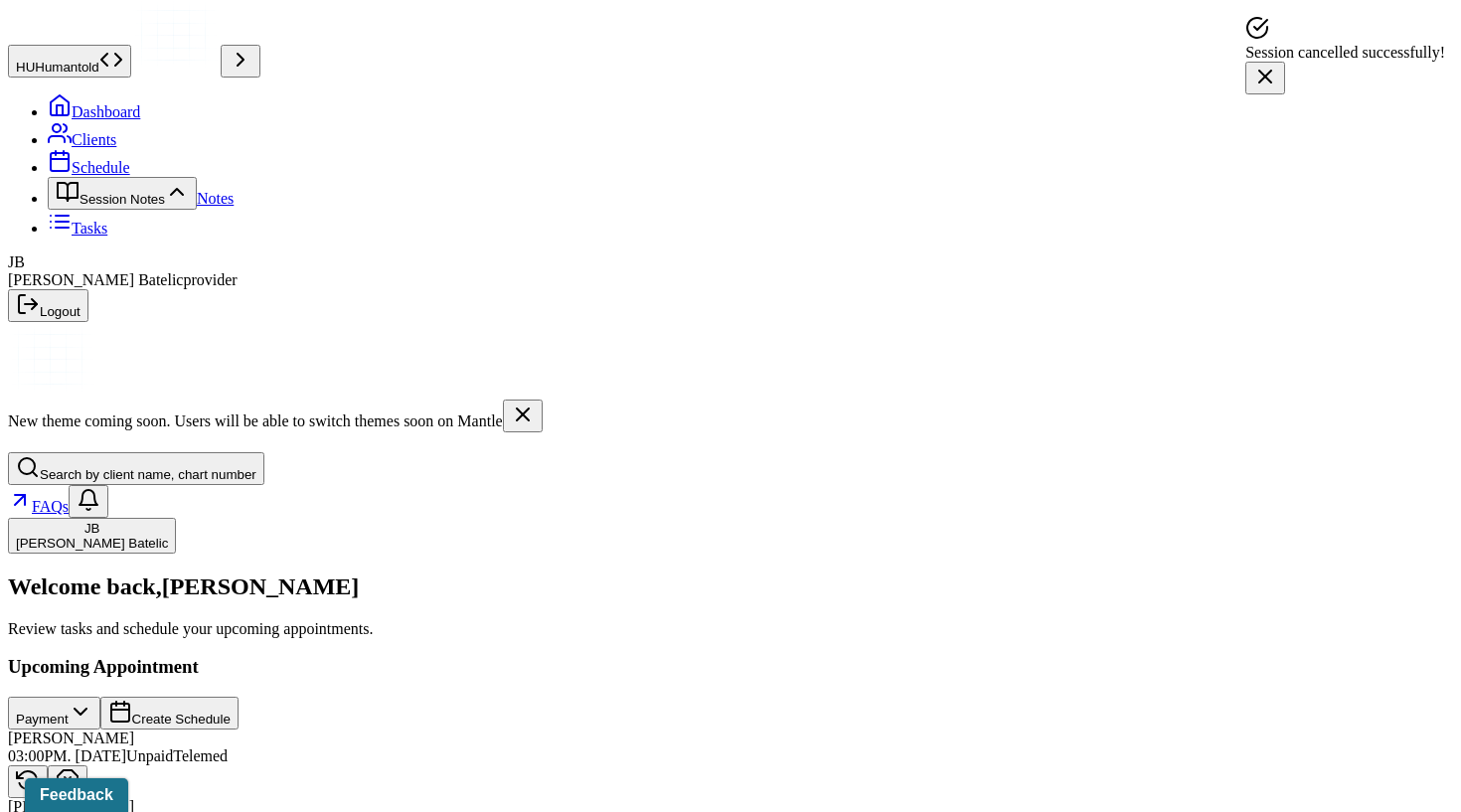 scroll, scrollTop: 0, scrollLeft: 0, axis: both 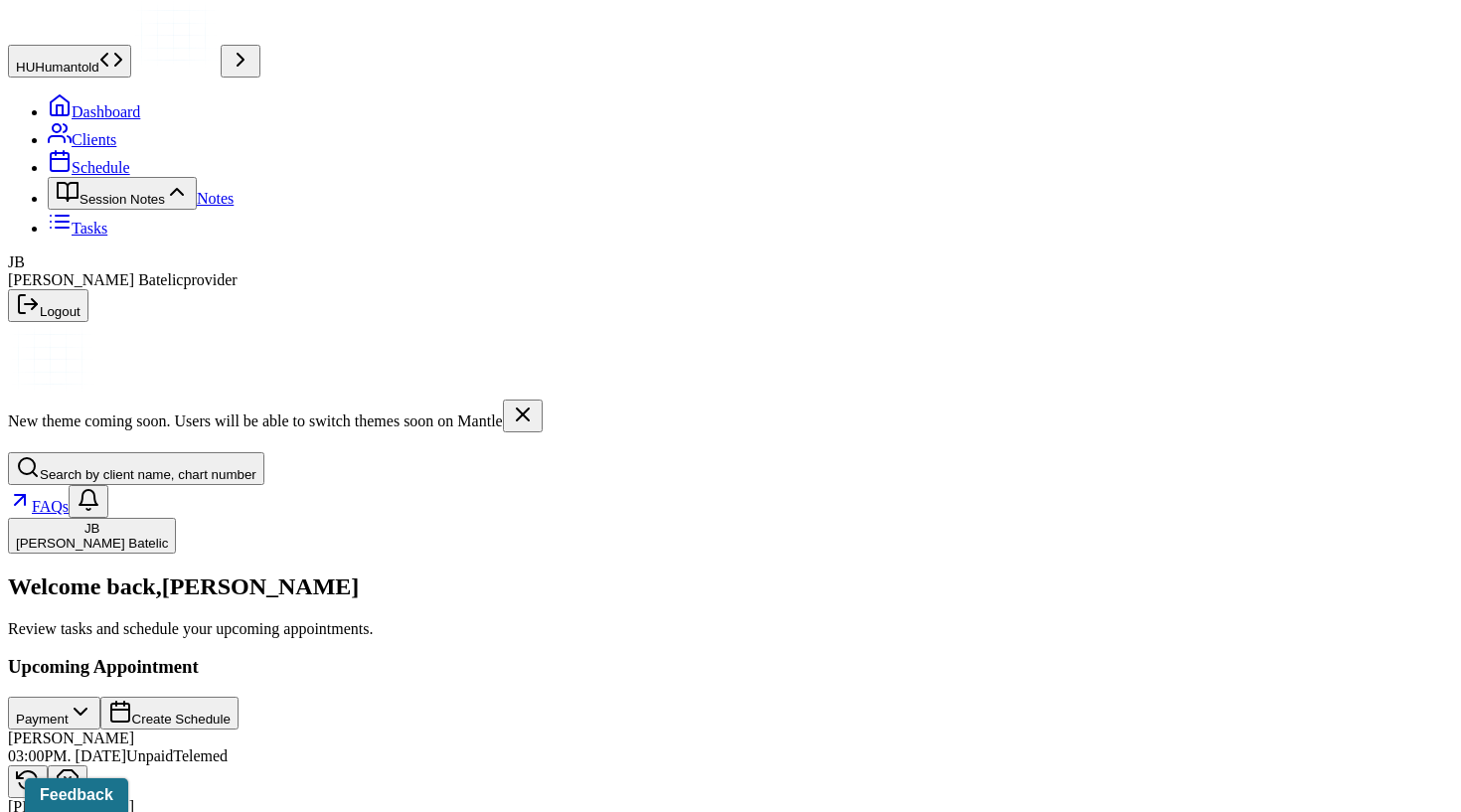 click on "Notes" at bounding box center (215, 198) 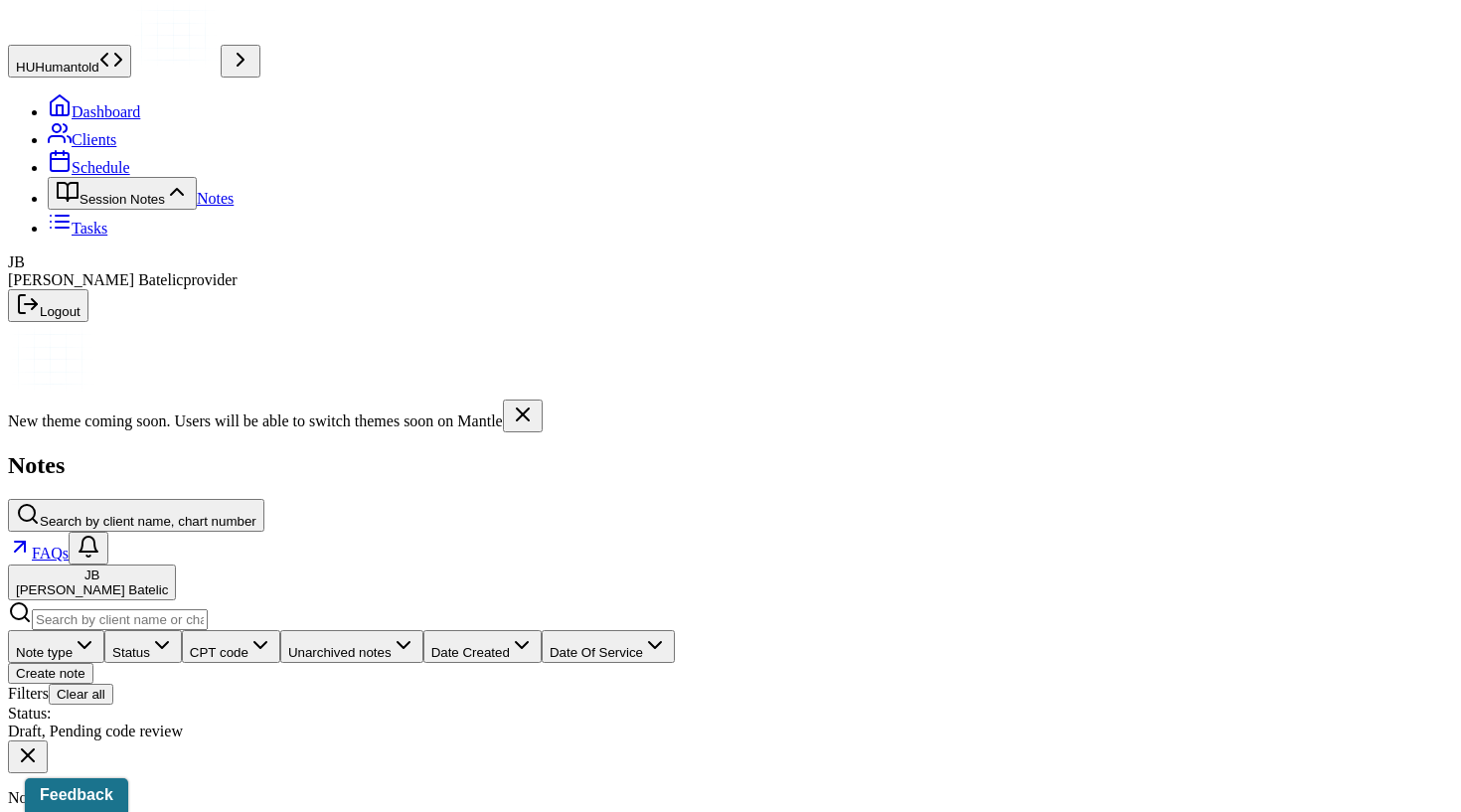 scroll, scrollTop: 0, scrollLeft: 0, axis: both 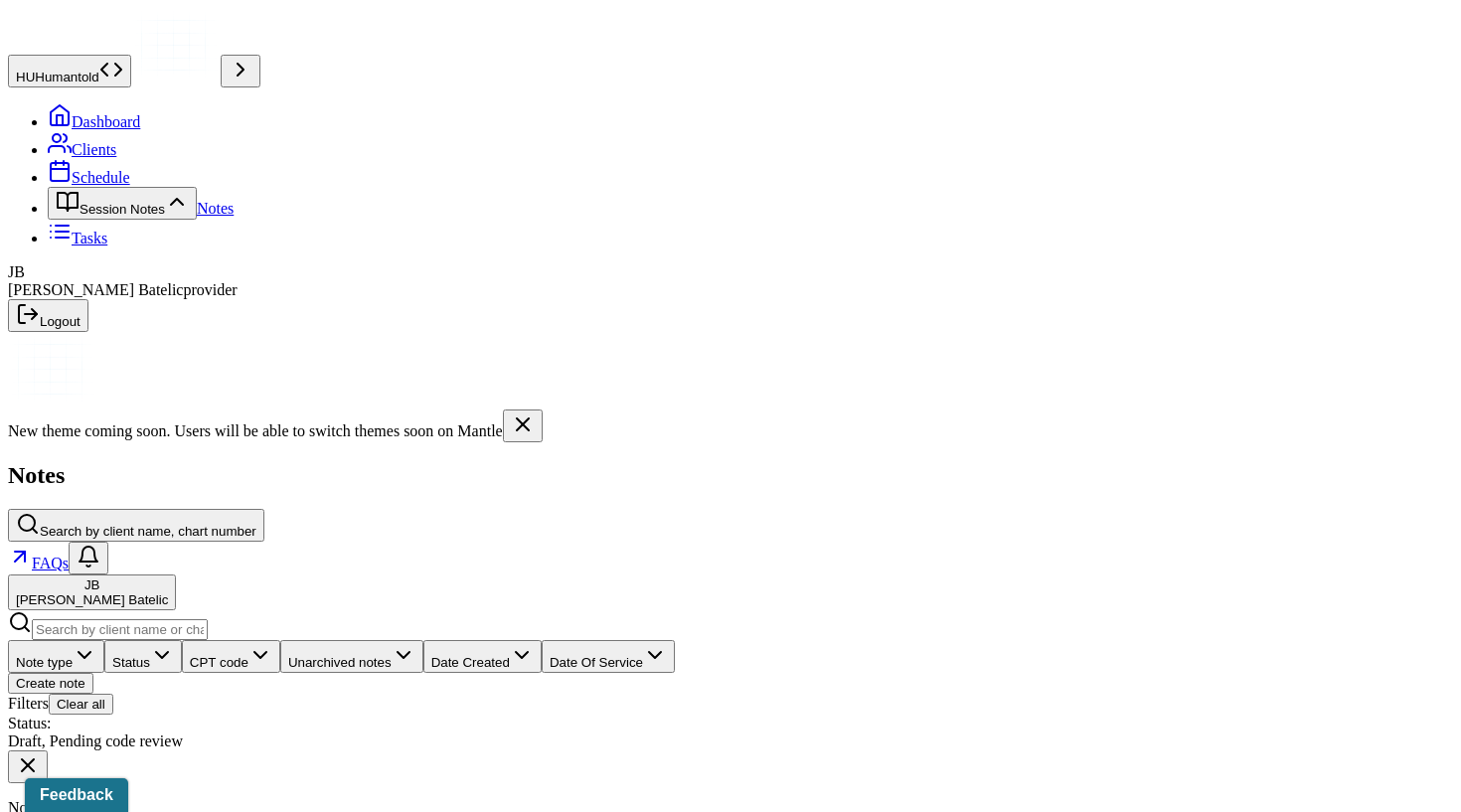 click at bounding box center (119, 629) 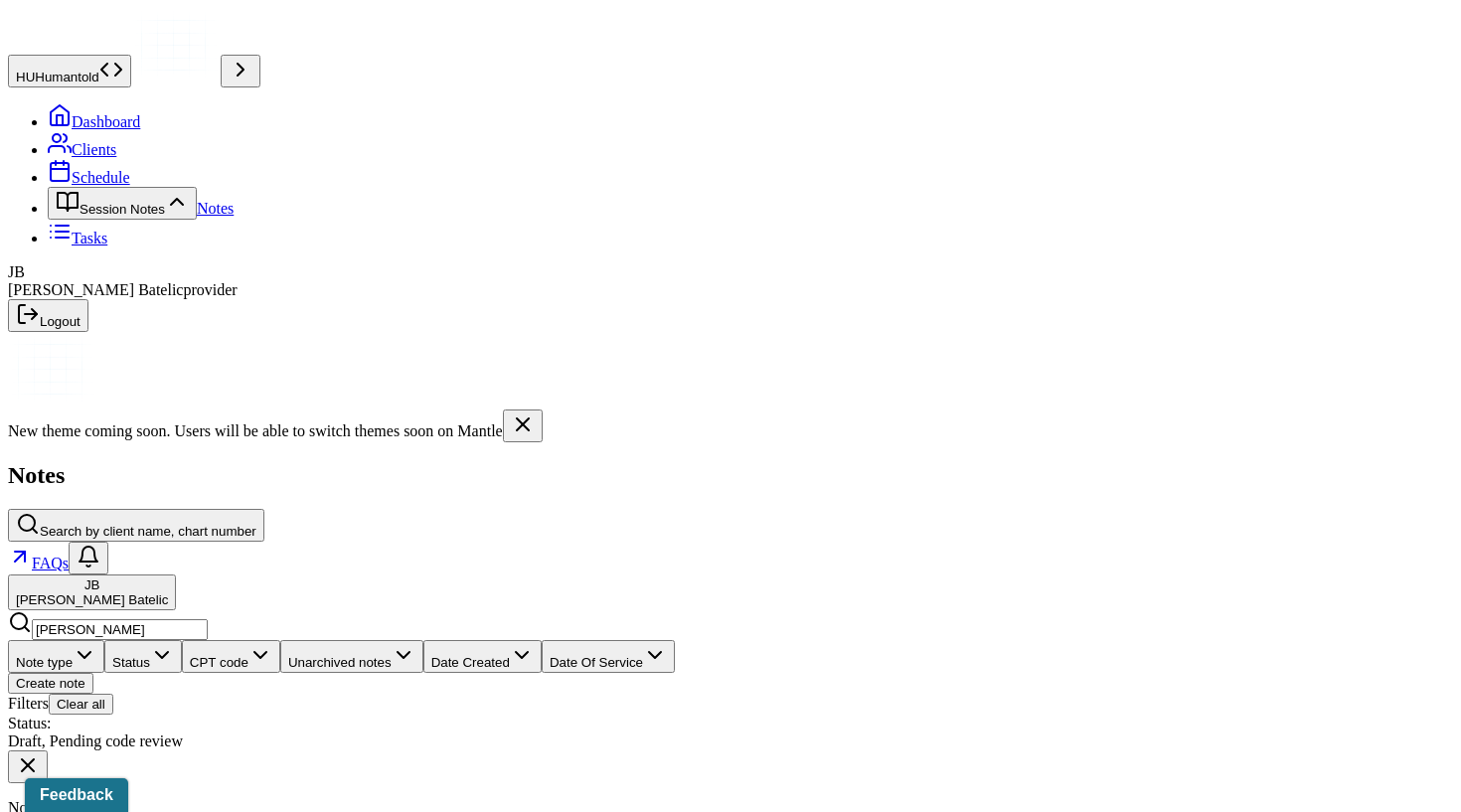type on "[PERSON_NAME]" 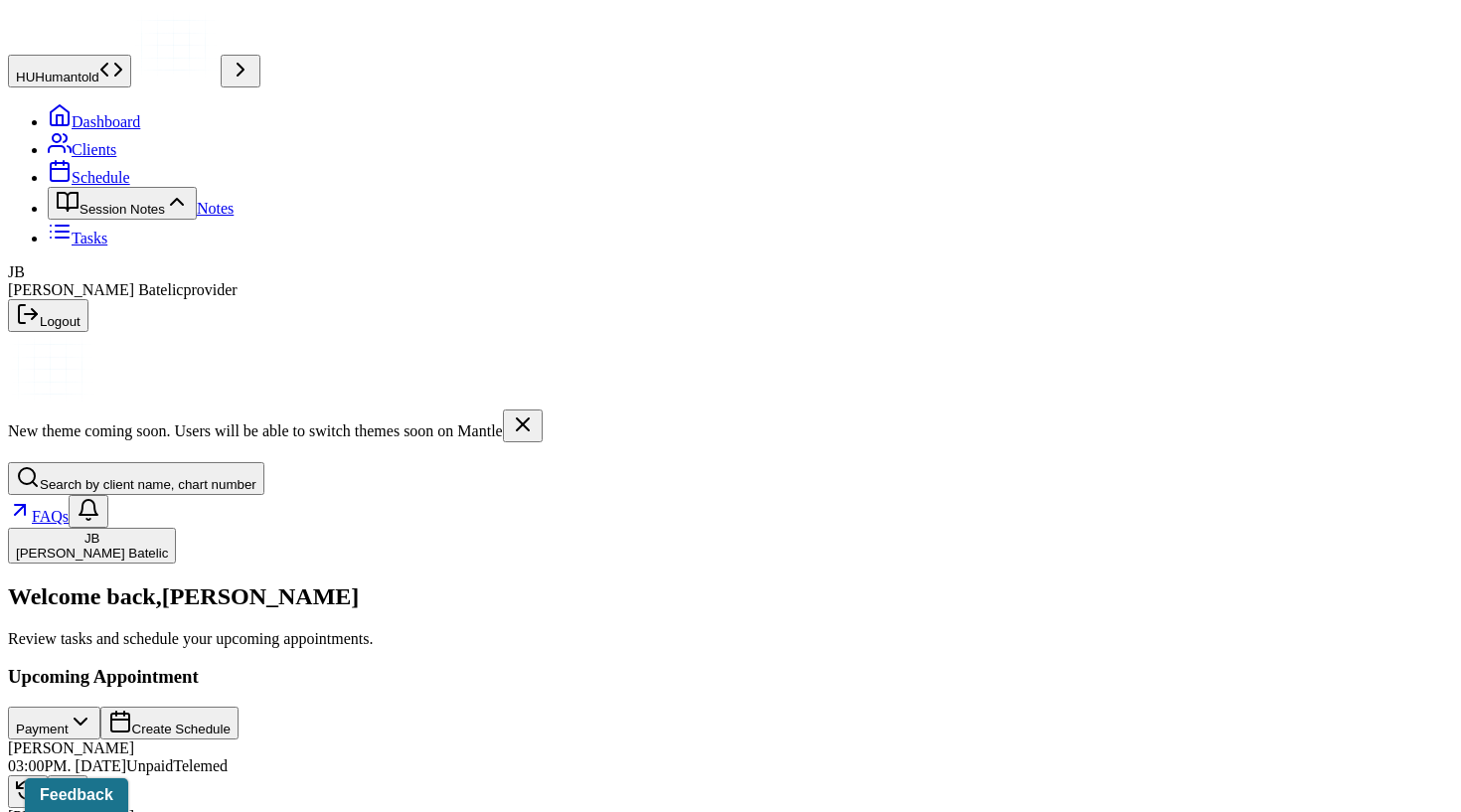 scroll, scrollTop: 158, scrollLeft: 0, axis: vertical 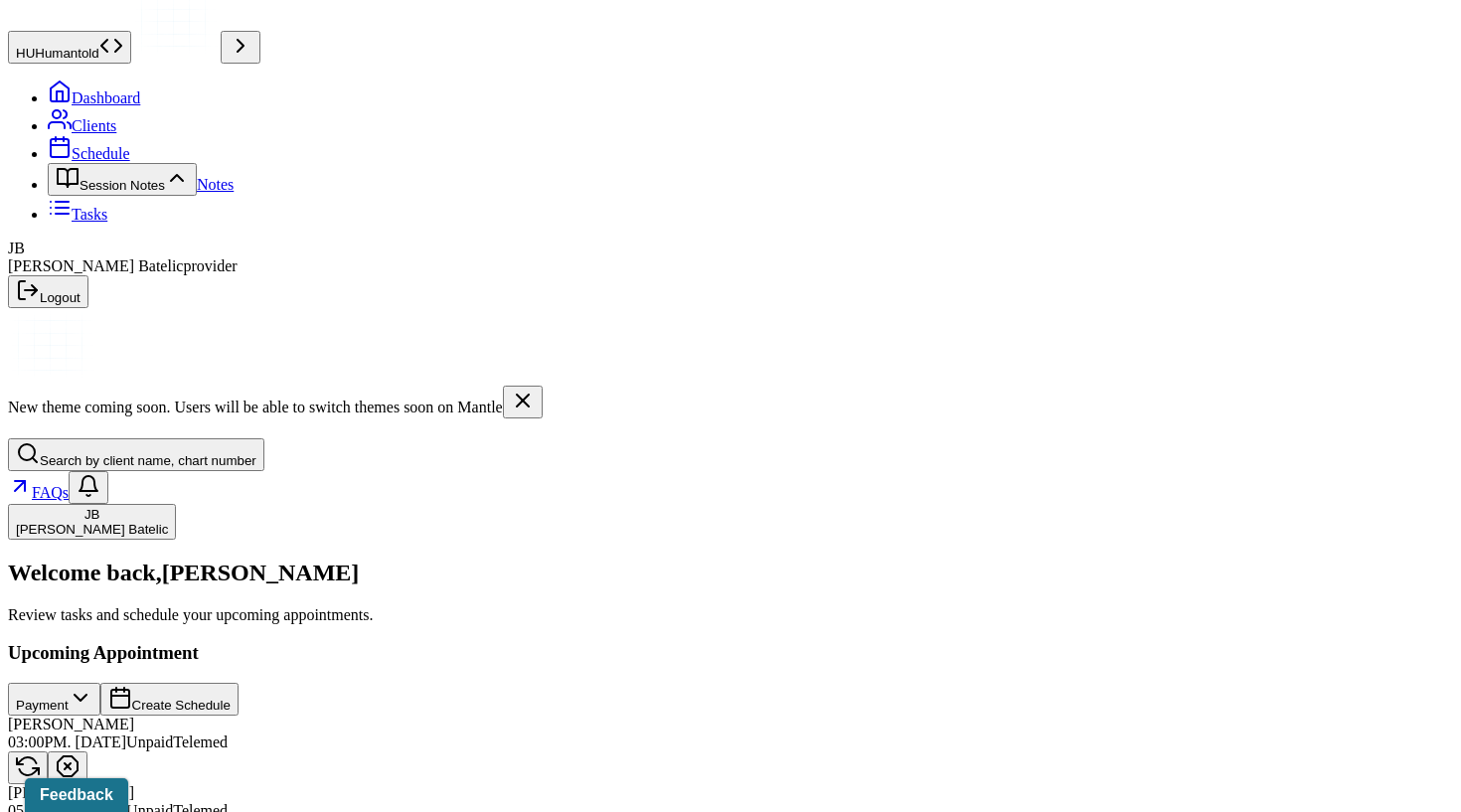 click on "Complete [PERSON_NAME]'s [DATE] session note" at bounding box center [177, 1069] 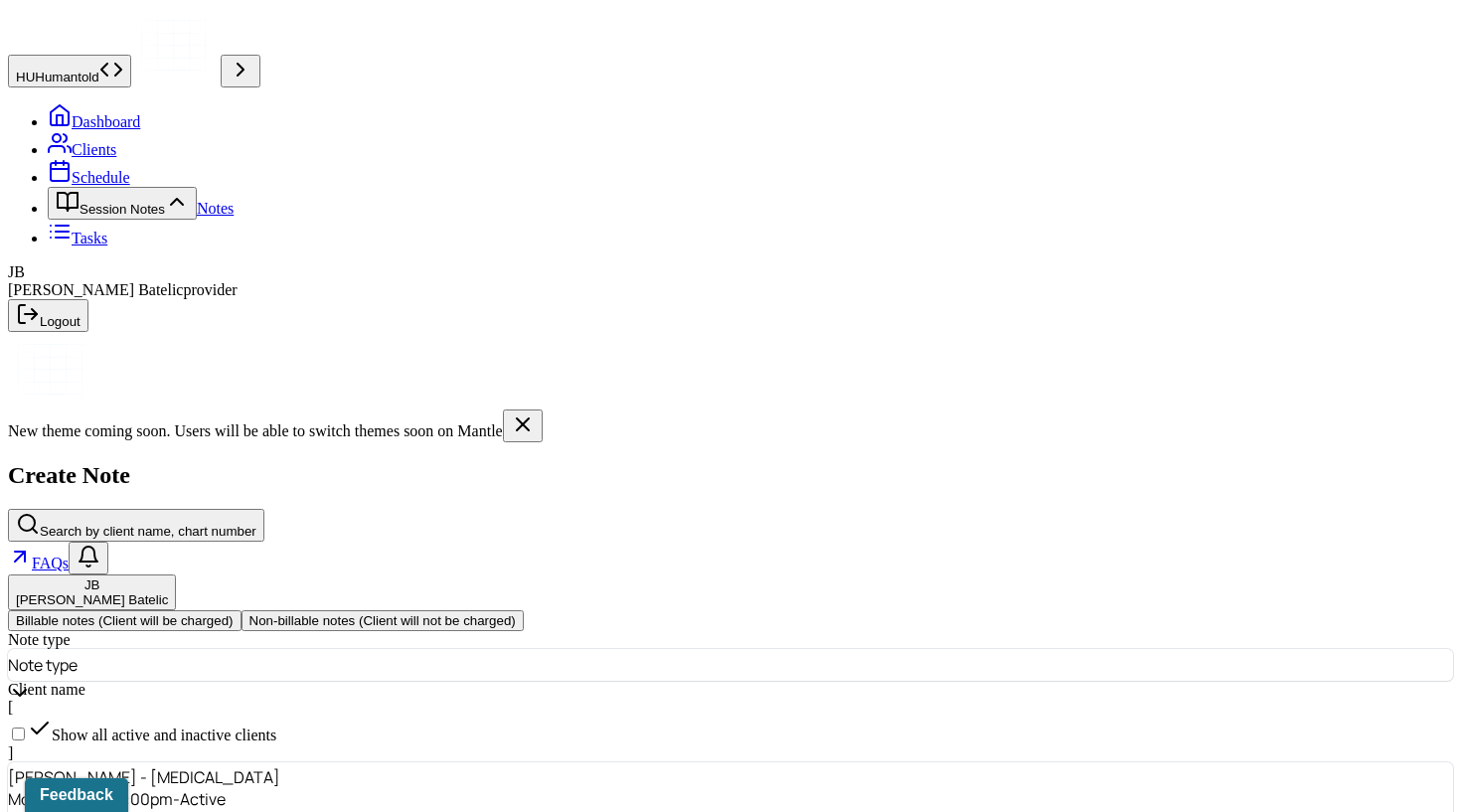 click at bounding box center (767, 665) 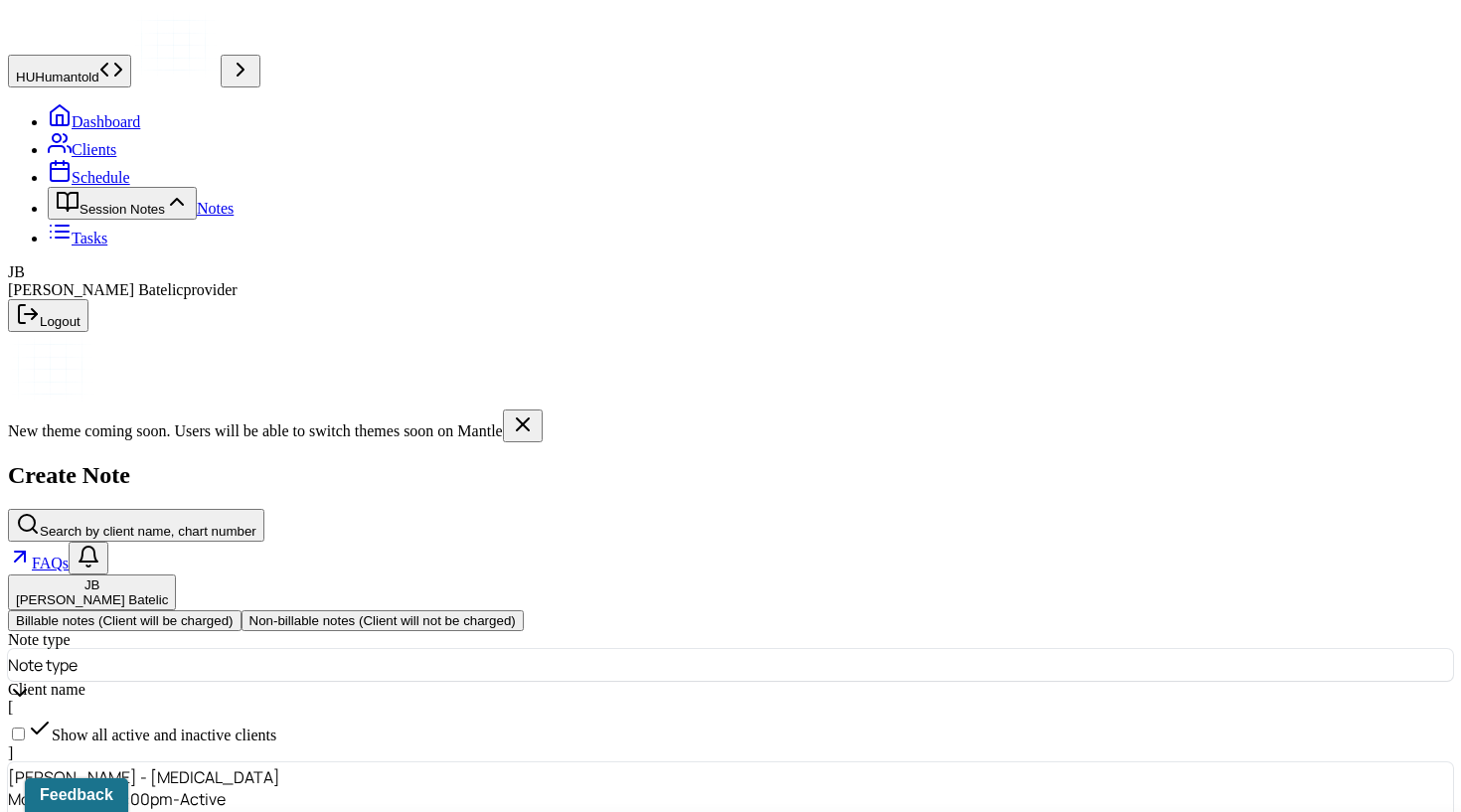 click on "Family soap note" at bounding box center [738, 896] 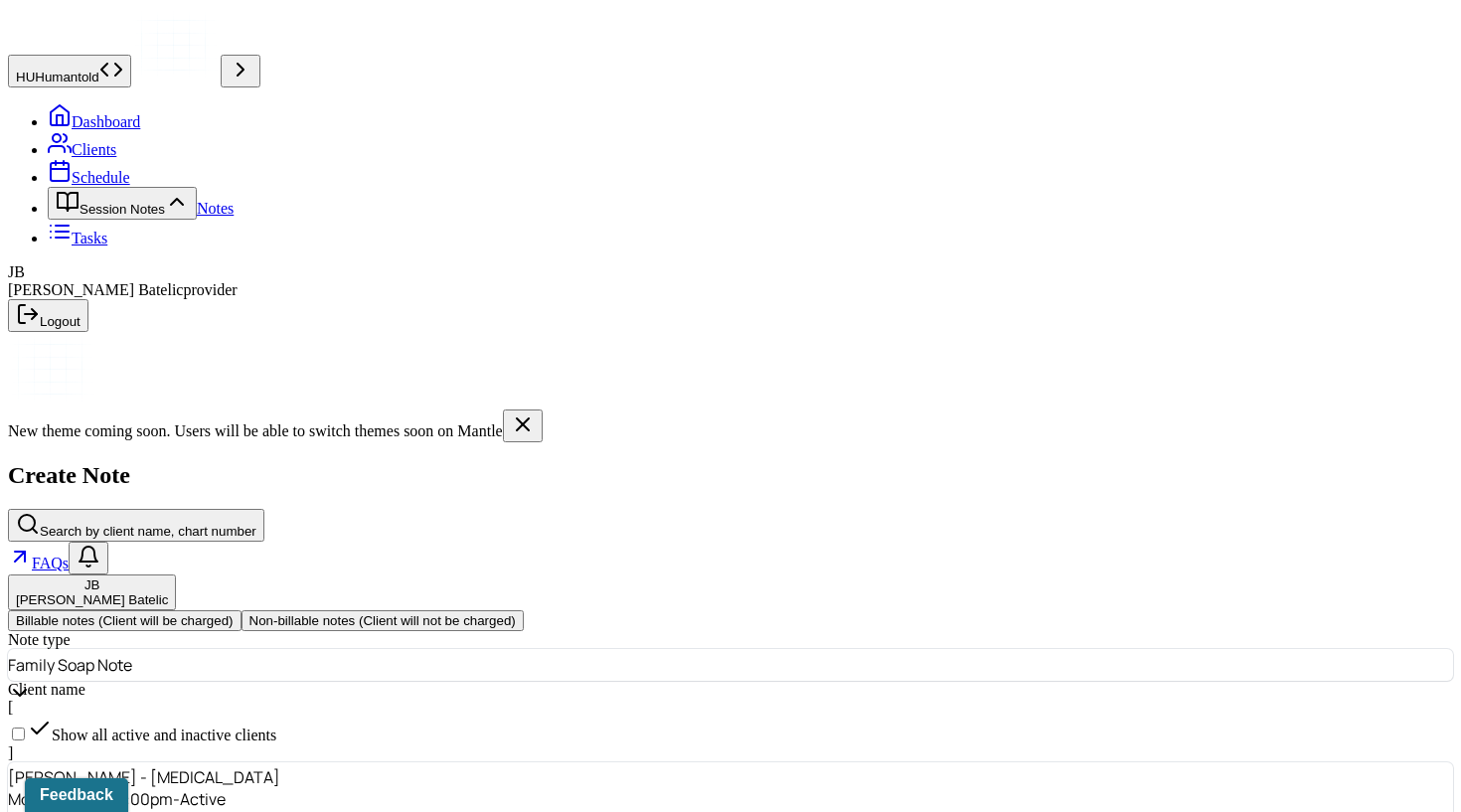 click on "15:00" at bounding box center (52, 989) 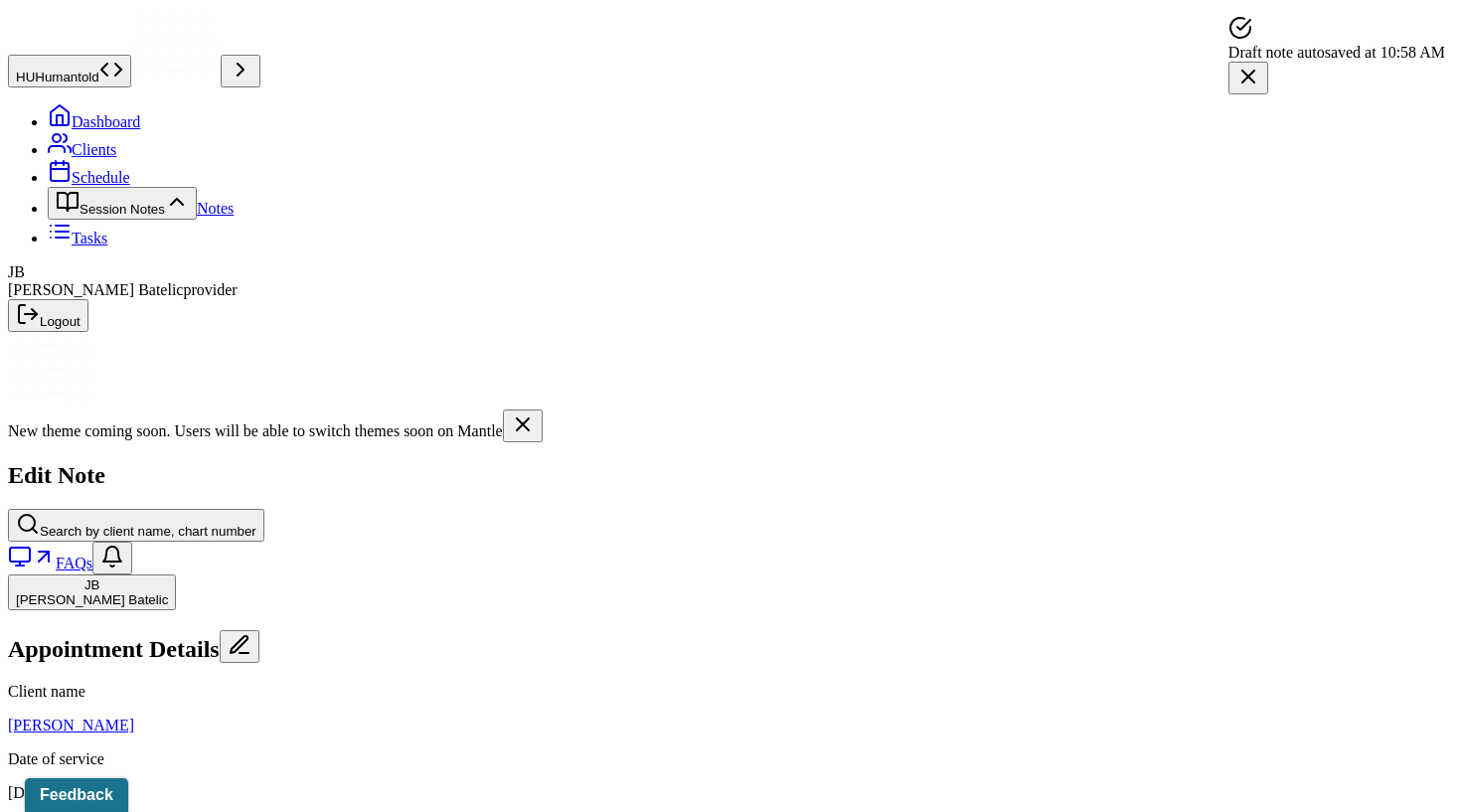 click on "Load previous session note" at bounding box center (108, 1172) 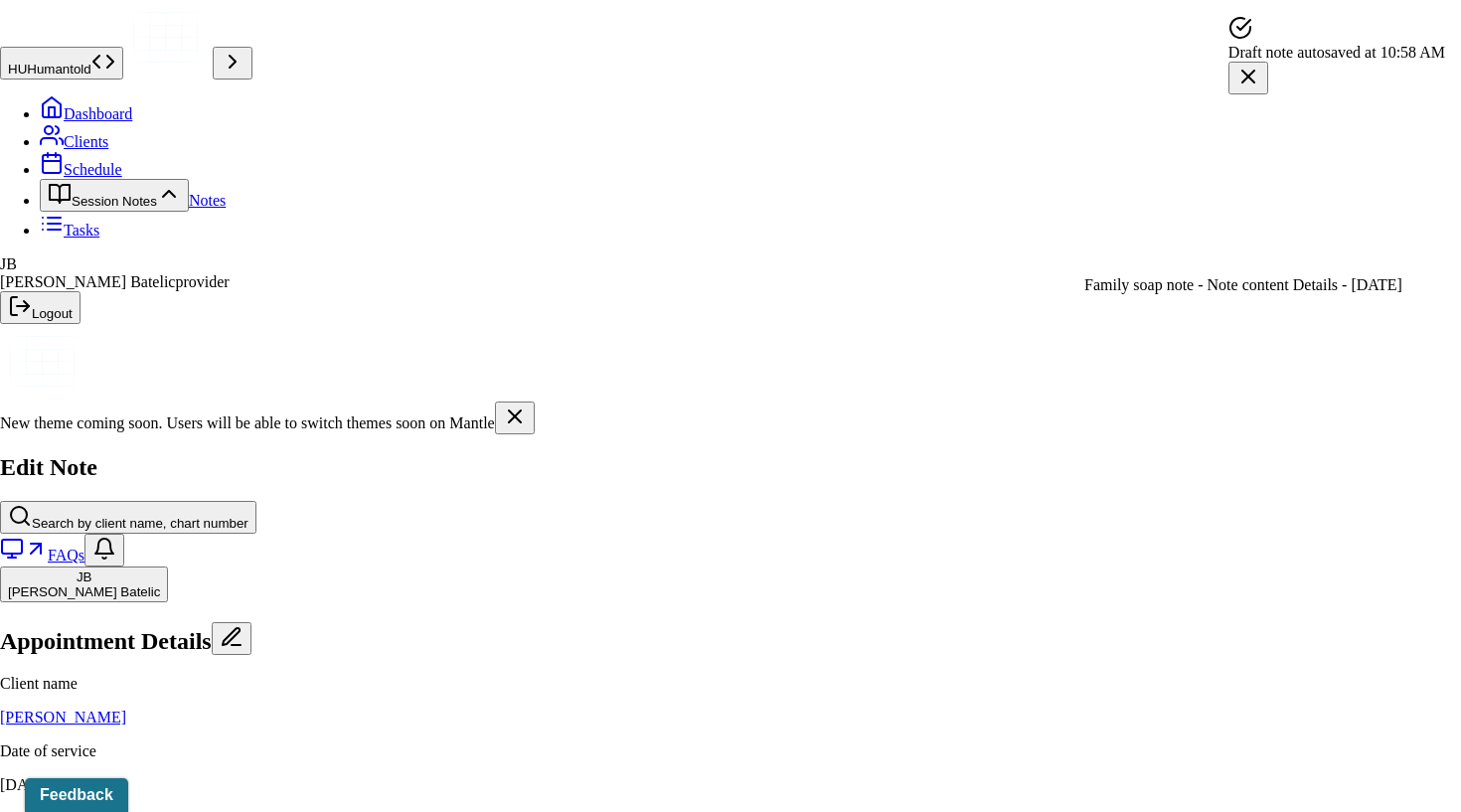 click on "Family soap note   - Note content Details -   [DATE]" at bounding box center [1243, 285] 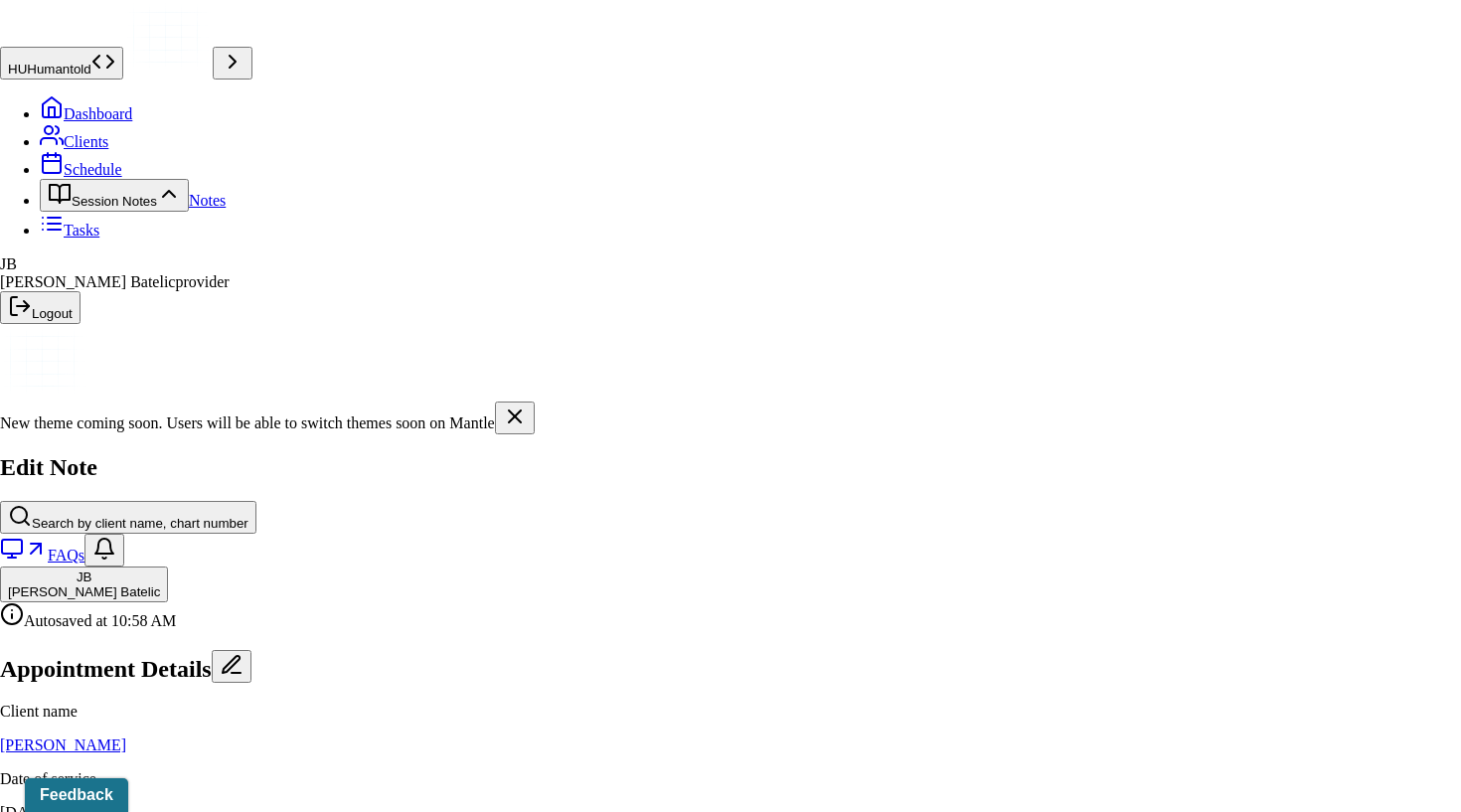 click on "Yes, Load Previous Note" at bounding box center (138, 4709) 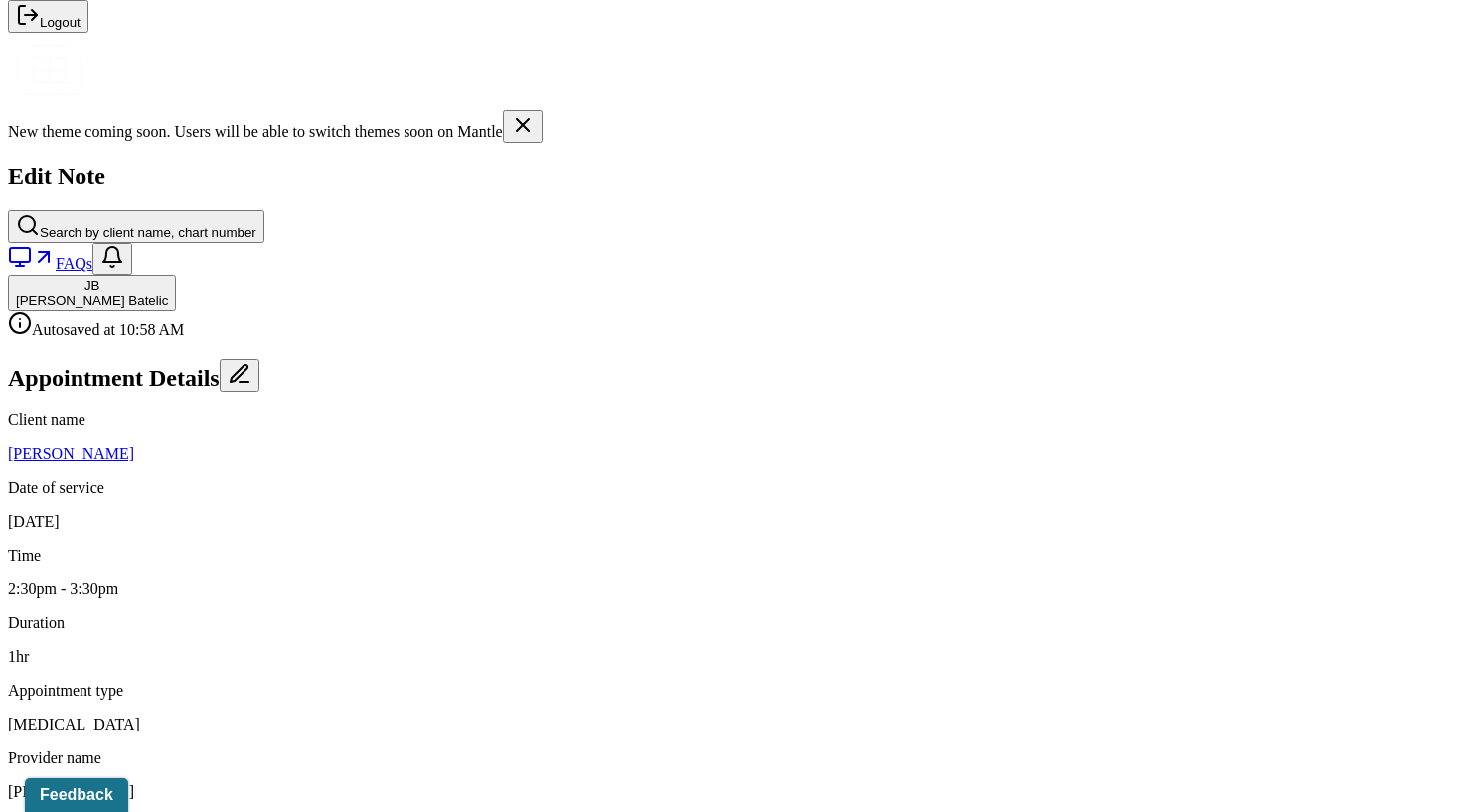 scroll, scrollTop: 372, scrollLeft: 0, axis: vertical 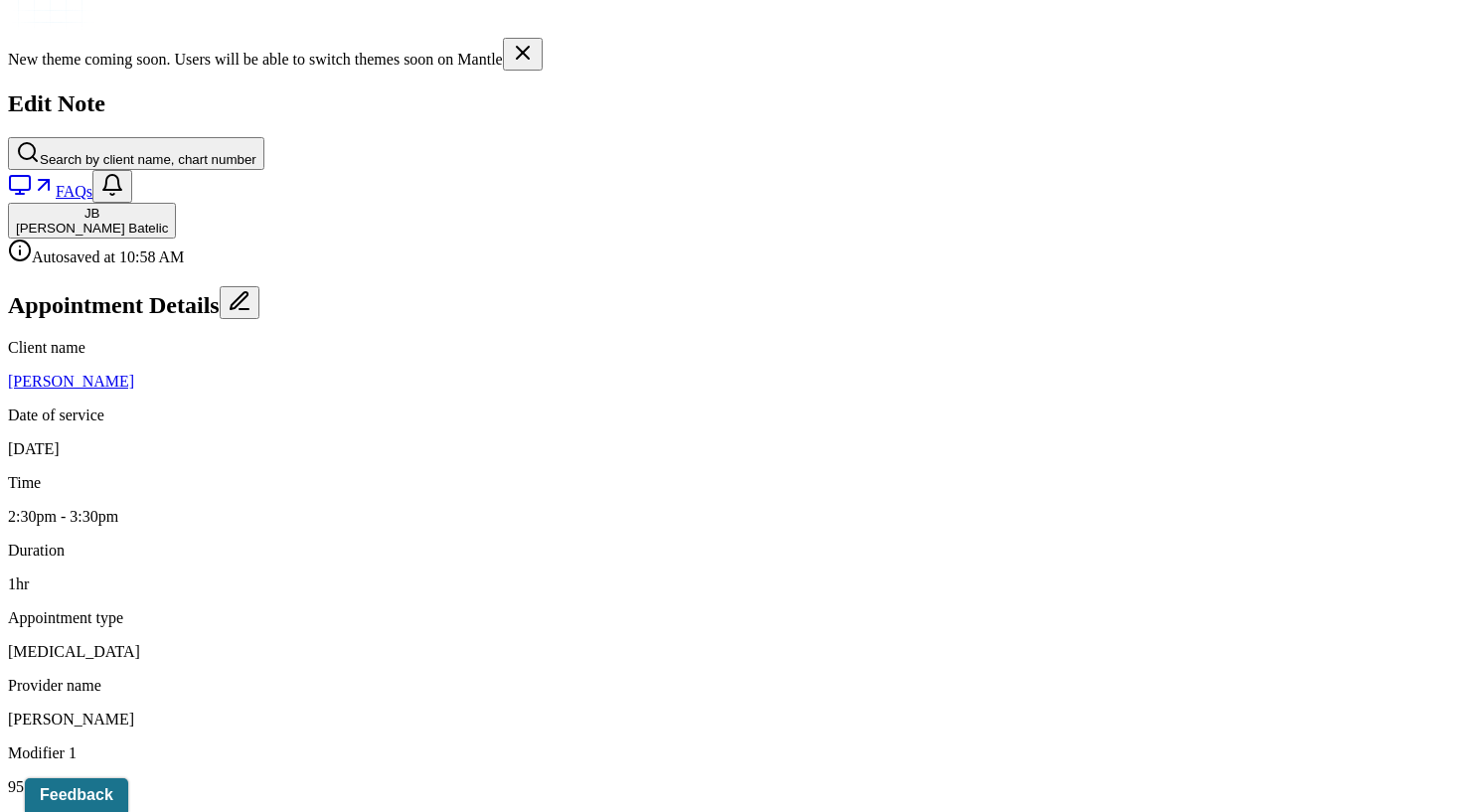 click on "[PERSON_NAME] appeared guarded and resolute, while [PERSON_NAME] demonstrated [MEDICAL_DATA], defensiveness, and limited insight into the impact of his behavior." at bounding box center (410, 1646) 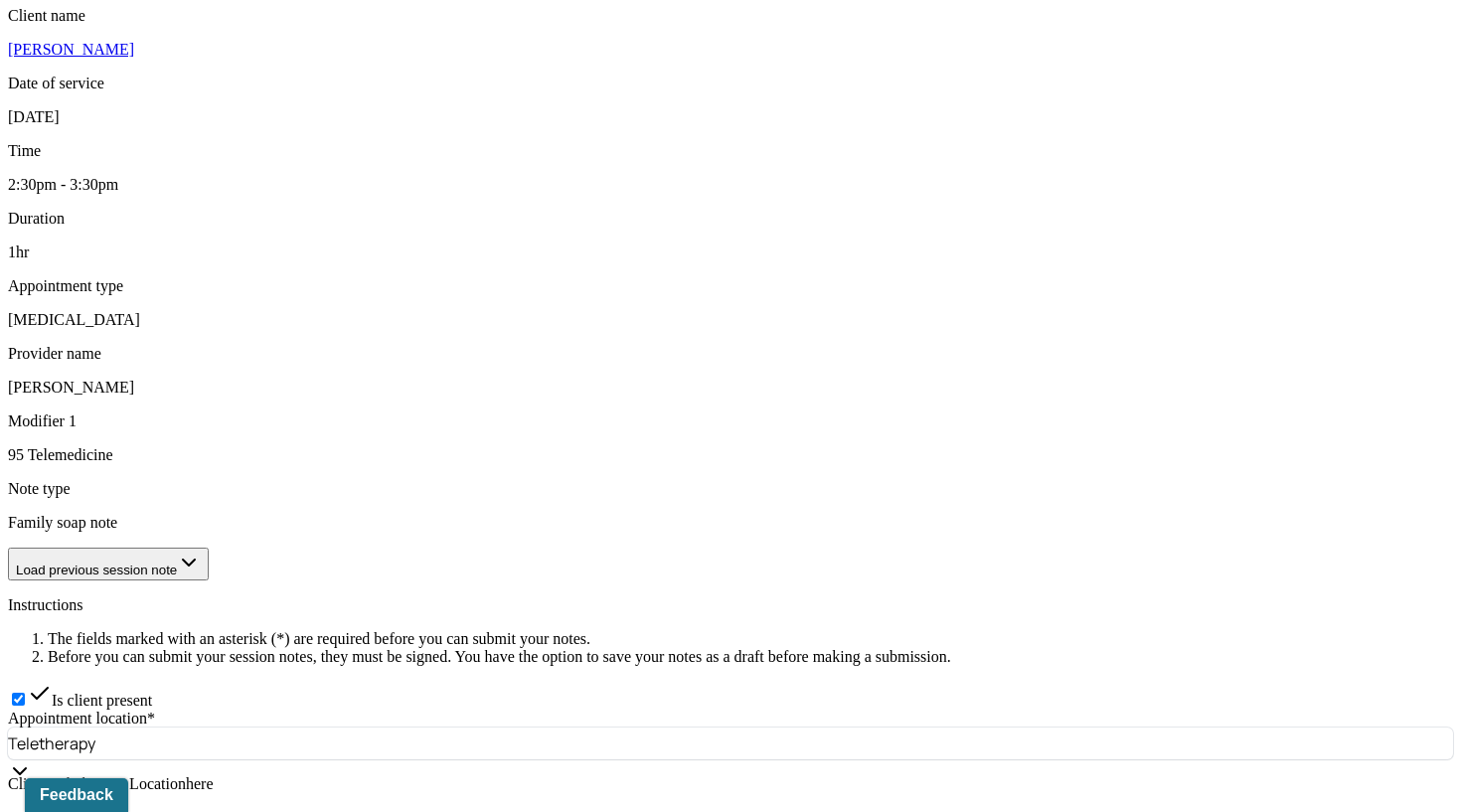scroll, scrollTop: 710, scrollLeft: 0, axis: vertical 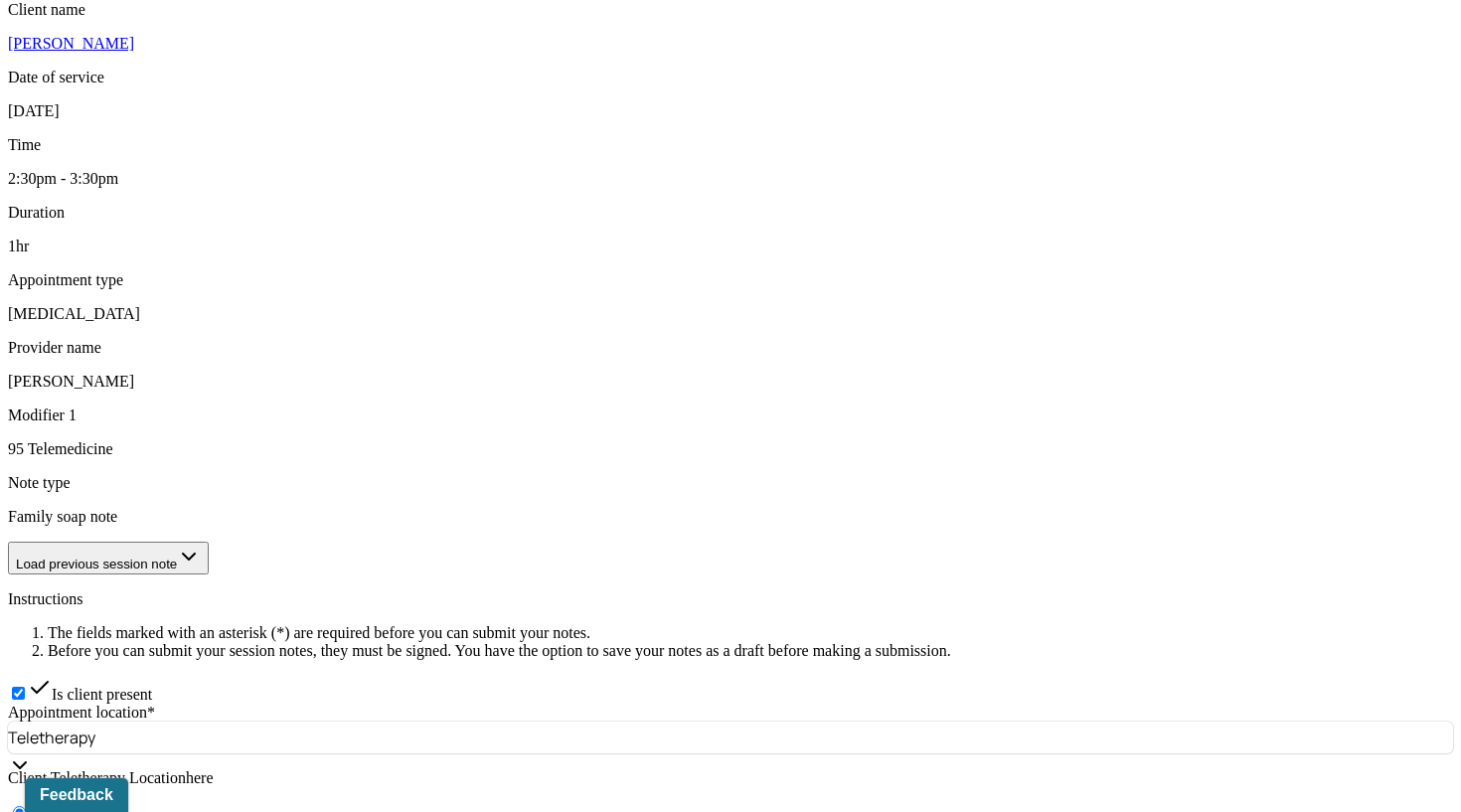 type 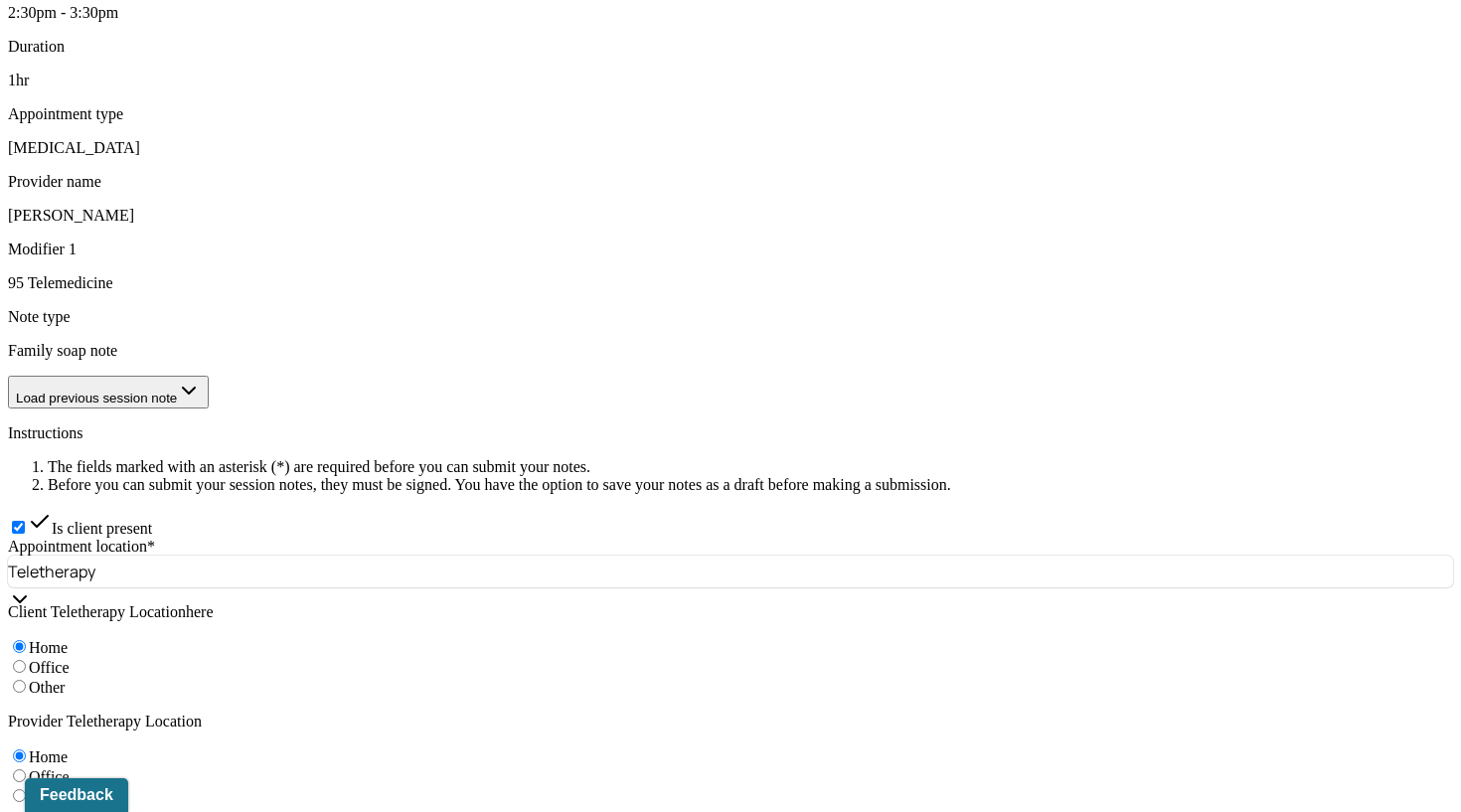 scroll, scrollTop: 1153, scrollLeft: 0, axis: vertical 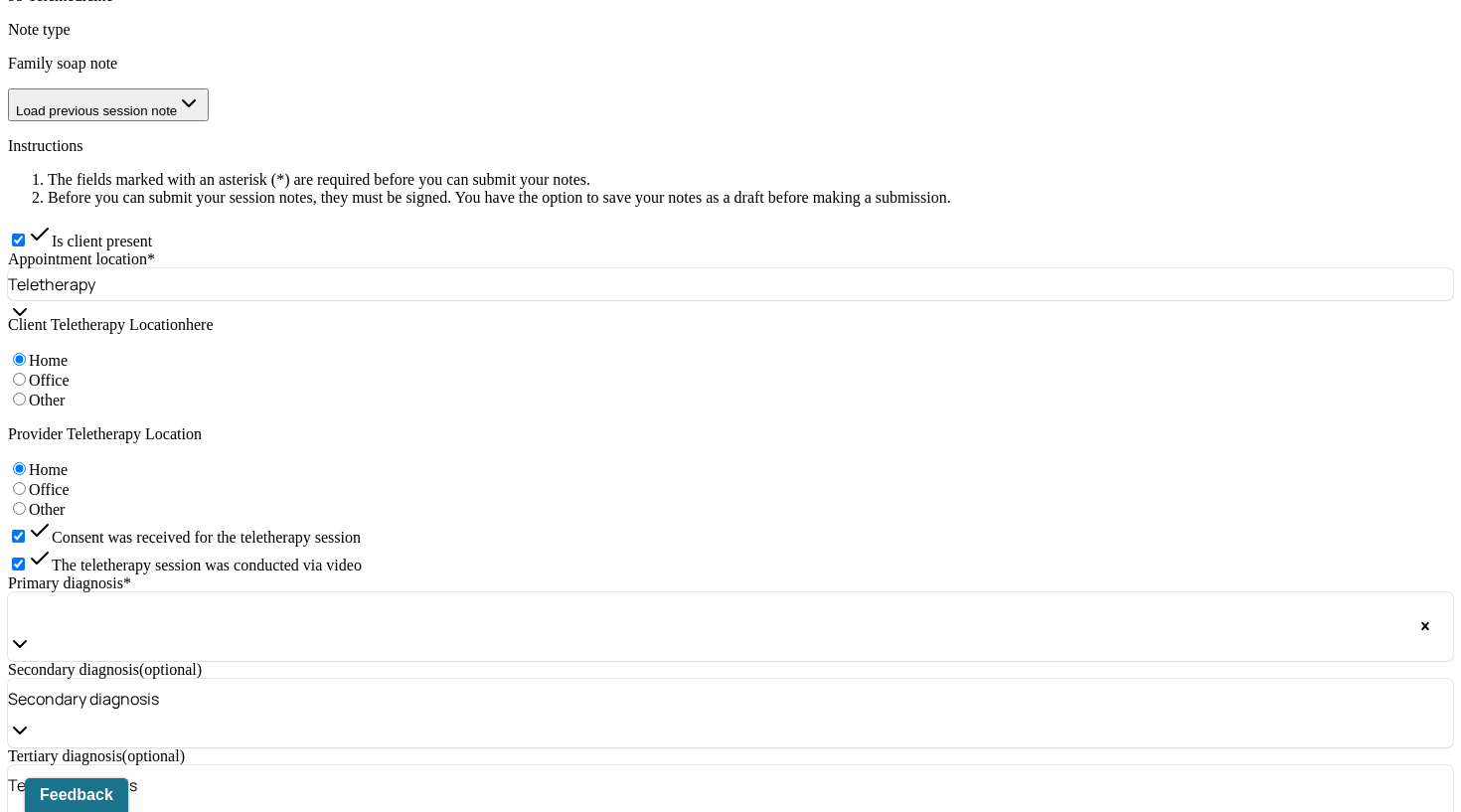 type 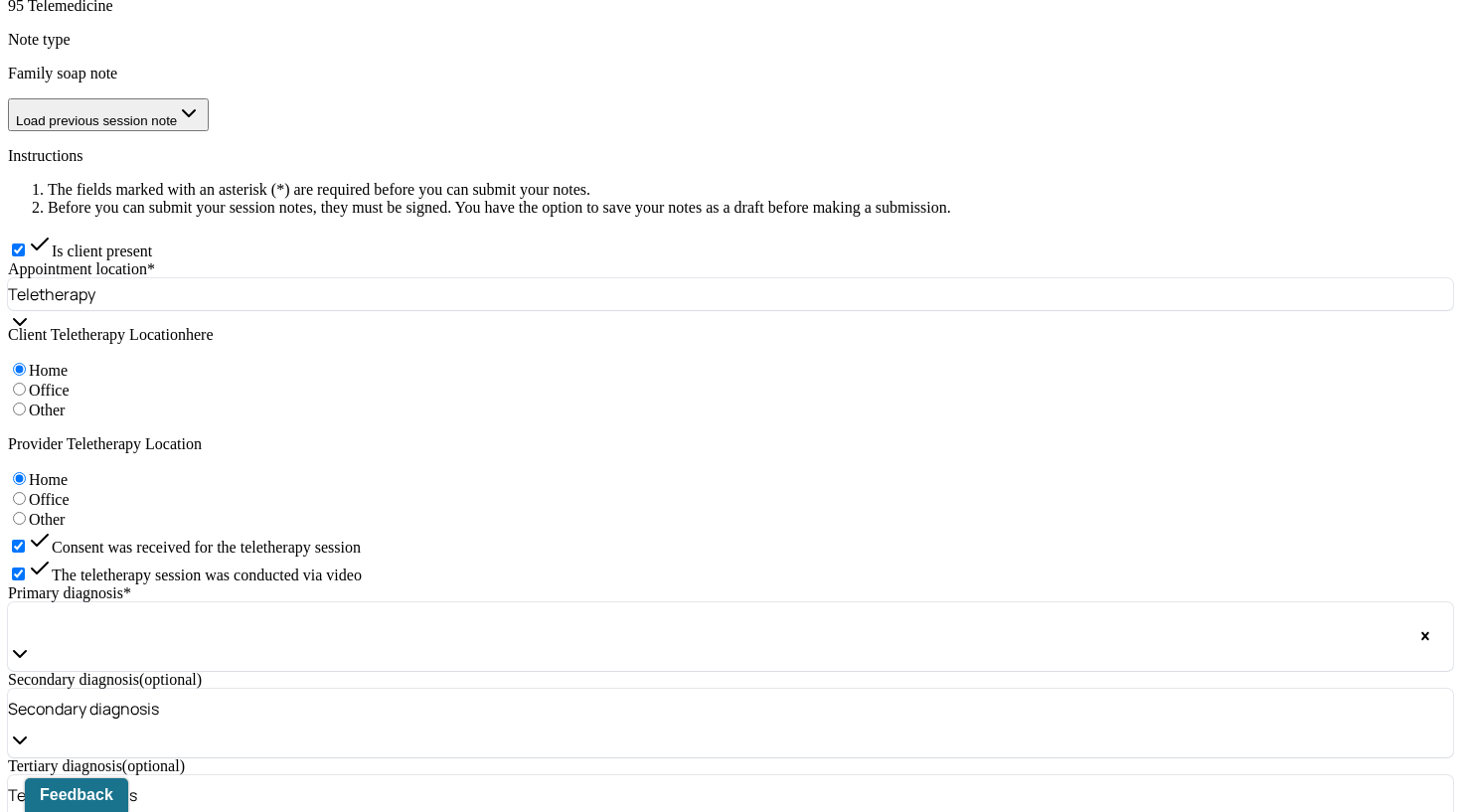 click on "How did they present themselves? Was there nervous talking or lack of eye contact? Writer observed strained interactions between the couple. [PERSON_NAME] exhibited defensiveness, confusion, and [MEDICAL_DATA] when discussing mandated reporting. [PERSON_NAME] was clear, emotionally flat, and resolute in her concerns. [PERSON_NAME] demonstrated limited insight and responsibility for his actions. No significant progress toward mutual understanding was observed during the session. Writer spent less than five minutes alone with [PERSON_NAME] after [PERSON_NAME] logged off." at bounding box center [730, 1267] 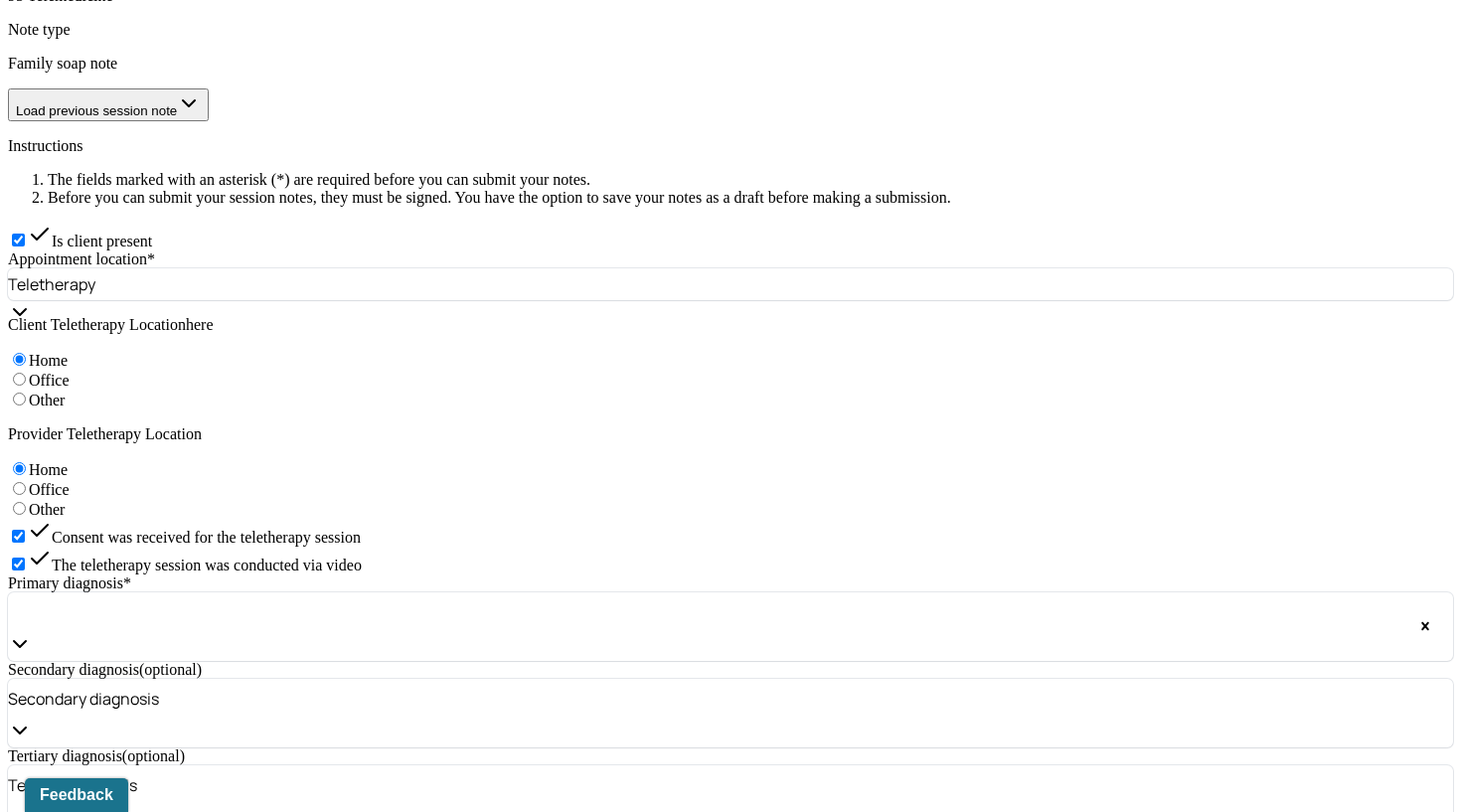 type 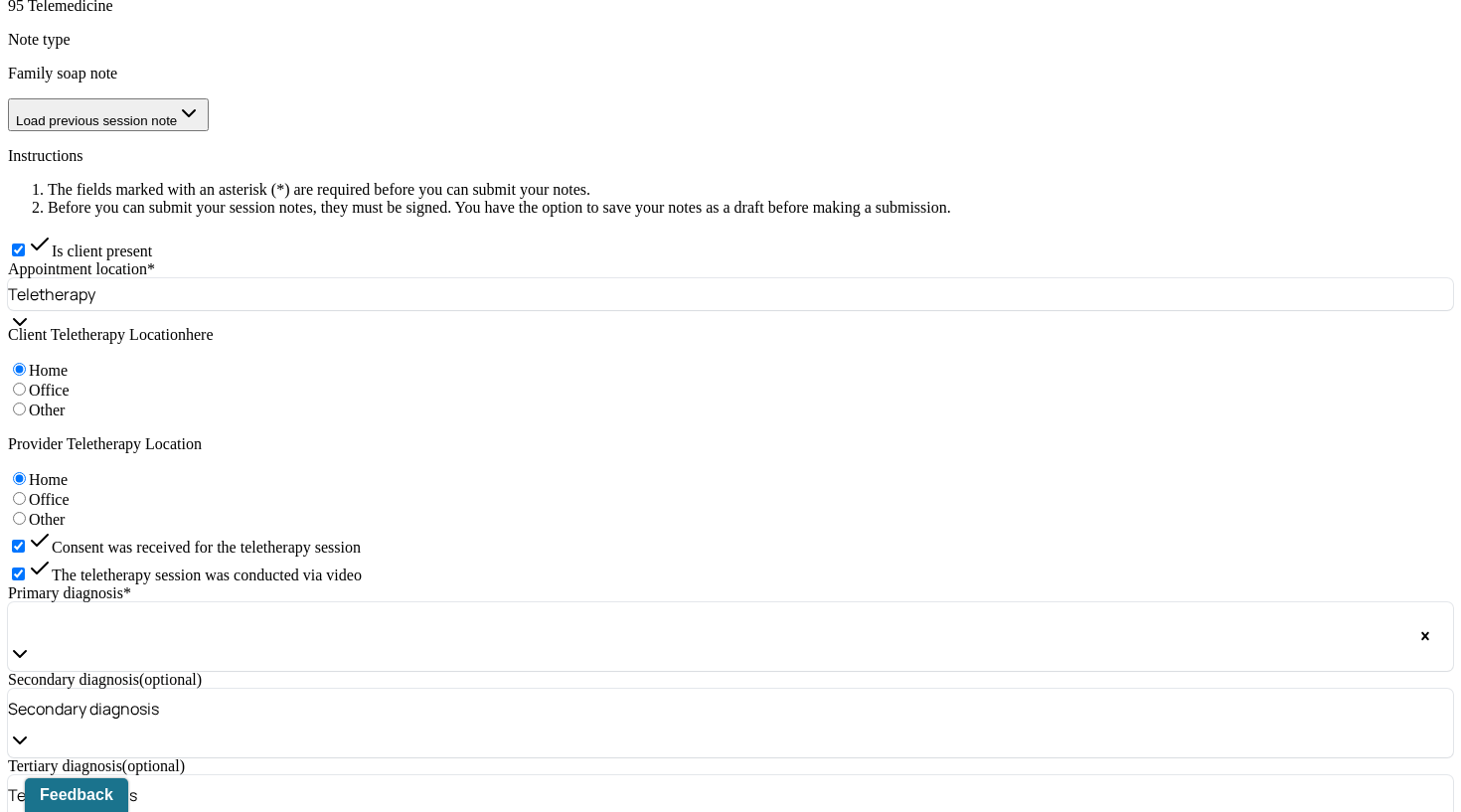 click on "The therapeutic alliance with both clients remains tentative. Writer clarified the treatment plan priorities: ensuring [PERSON_NAME]’s safety, maintaining her connection to therapeutic support, defining future parameters for conjoint work, and promoting individual therapy for both clients. Verbal agreement was obtained for these goals. Both clients verbalized understanding of mandated reporting guidelines around abuse or suspected abuse." at bounding box center [87, 1430] 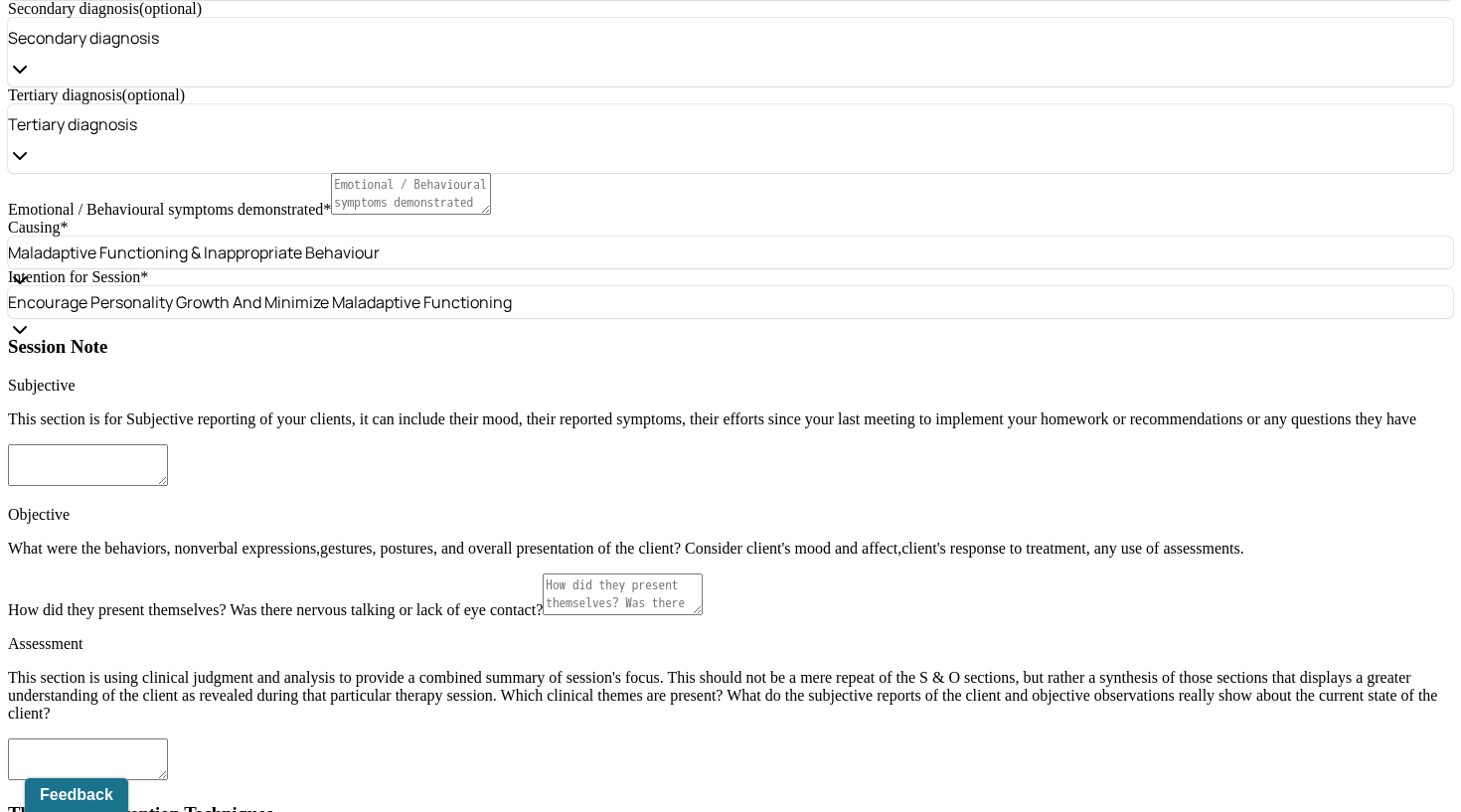 scroll, scrollTop: 1817, scrollLeft: 0, axis: vertical 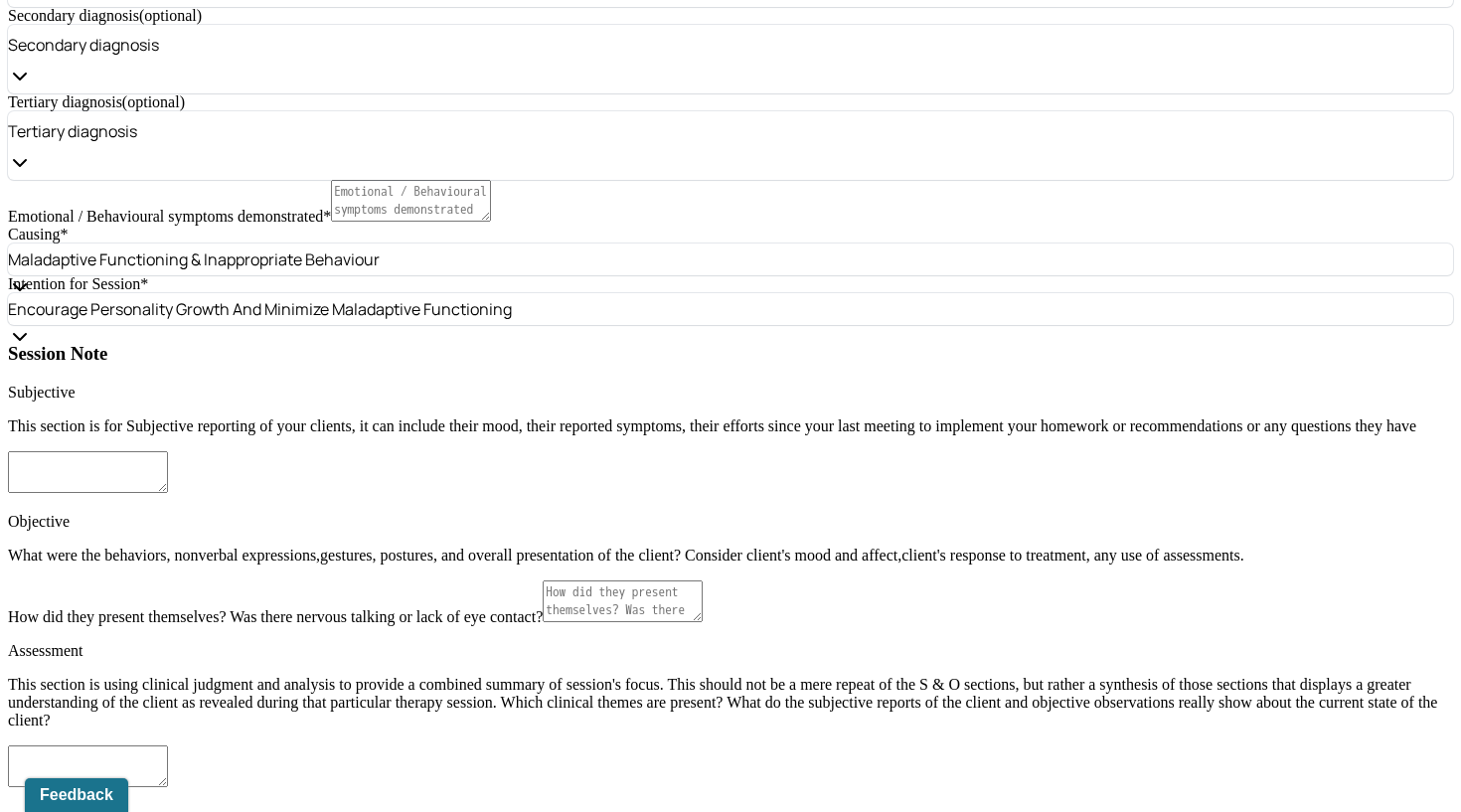 type 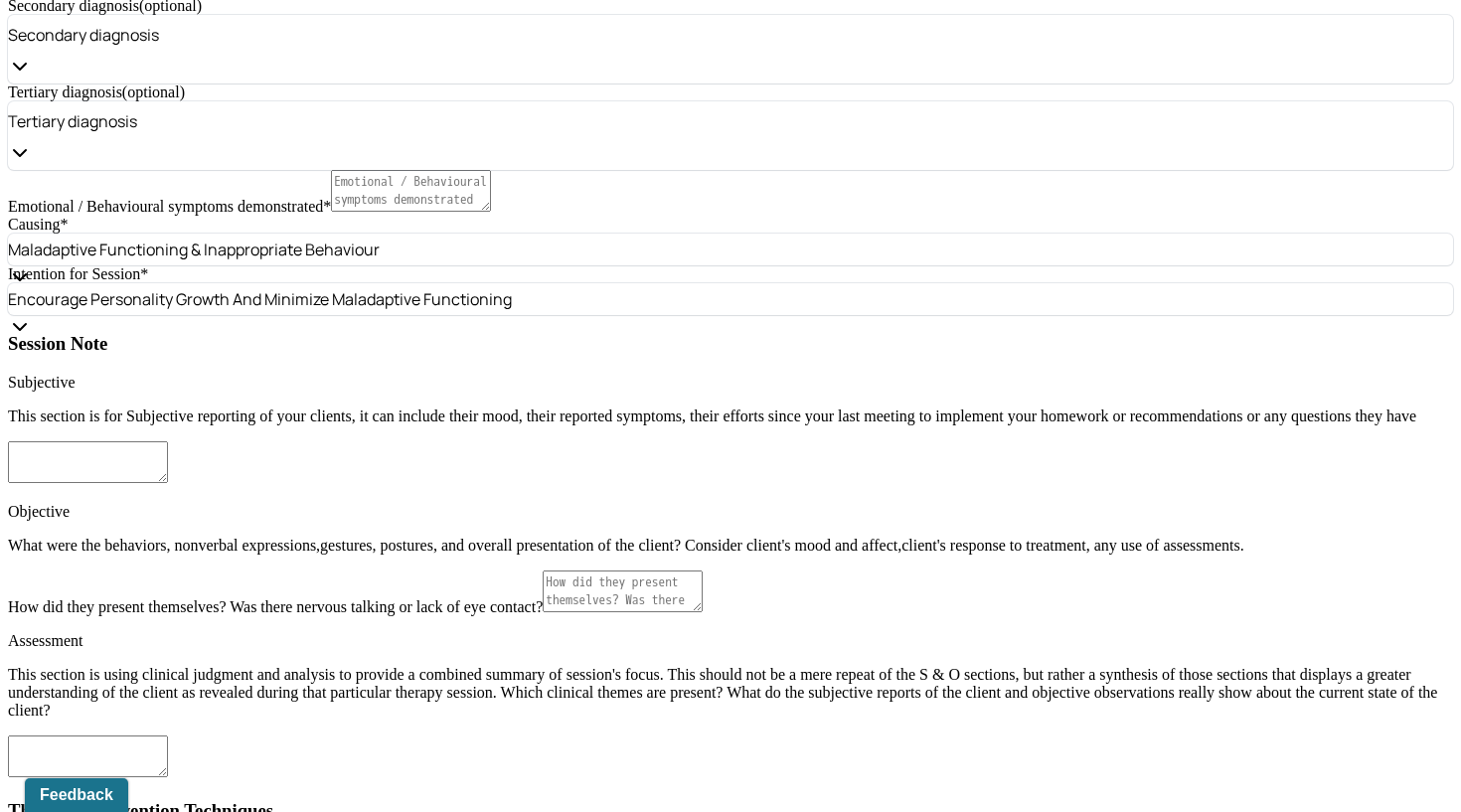 type 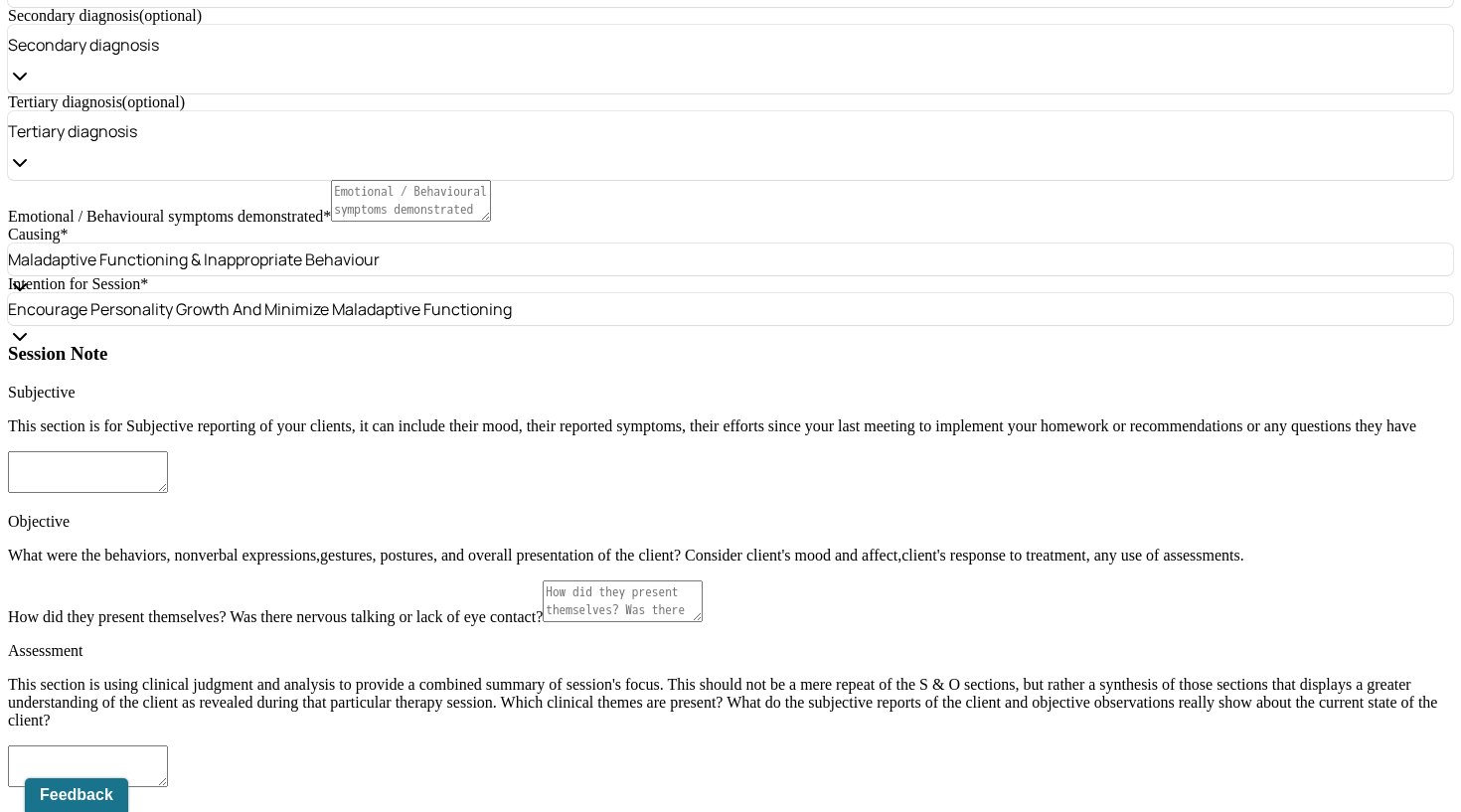 click on "Next Month" at bounding box center [594, -2098] 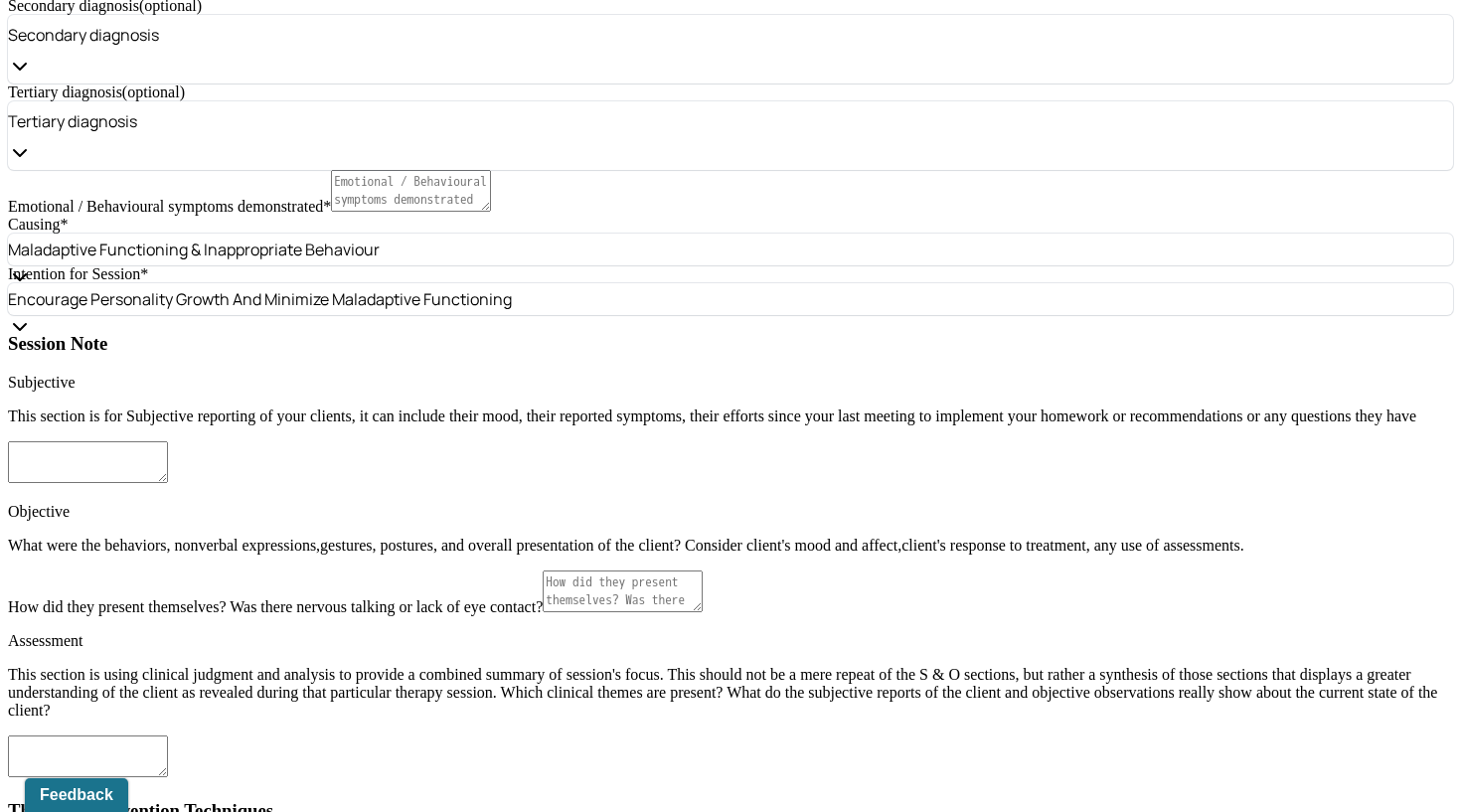 click on "Prognosis remains the same as previous session dated [DATE].
Prognosis for couples therapy is very guarded due to significant trust ruptures, minimization, and lack of insight on [PERSON_NAME]’s part." at bounding box center [87, 2189] 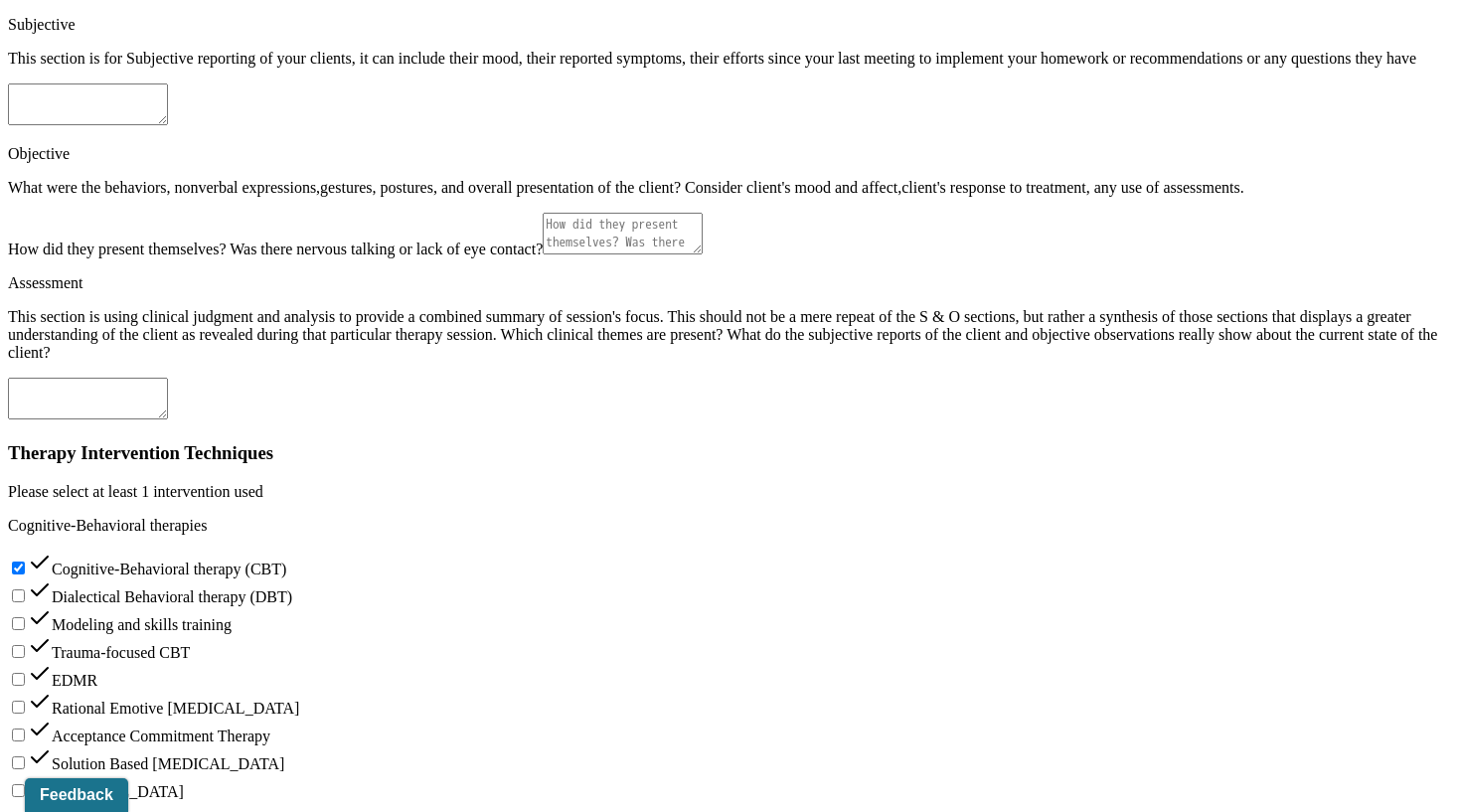 scroll, scrollTop: 2187, scrollLeft: 0, axis: vertical 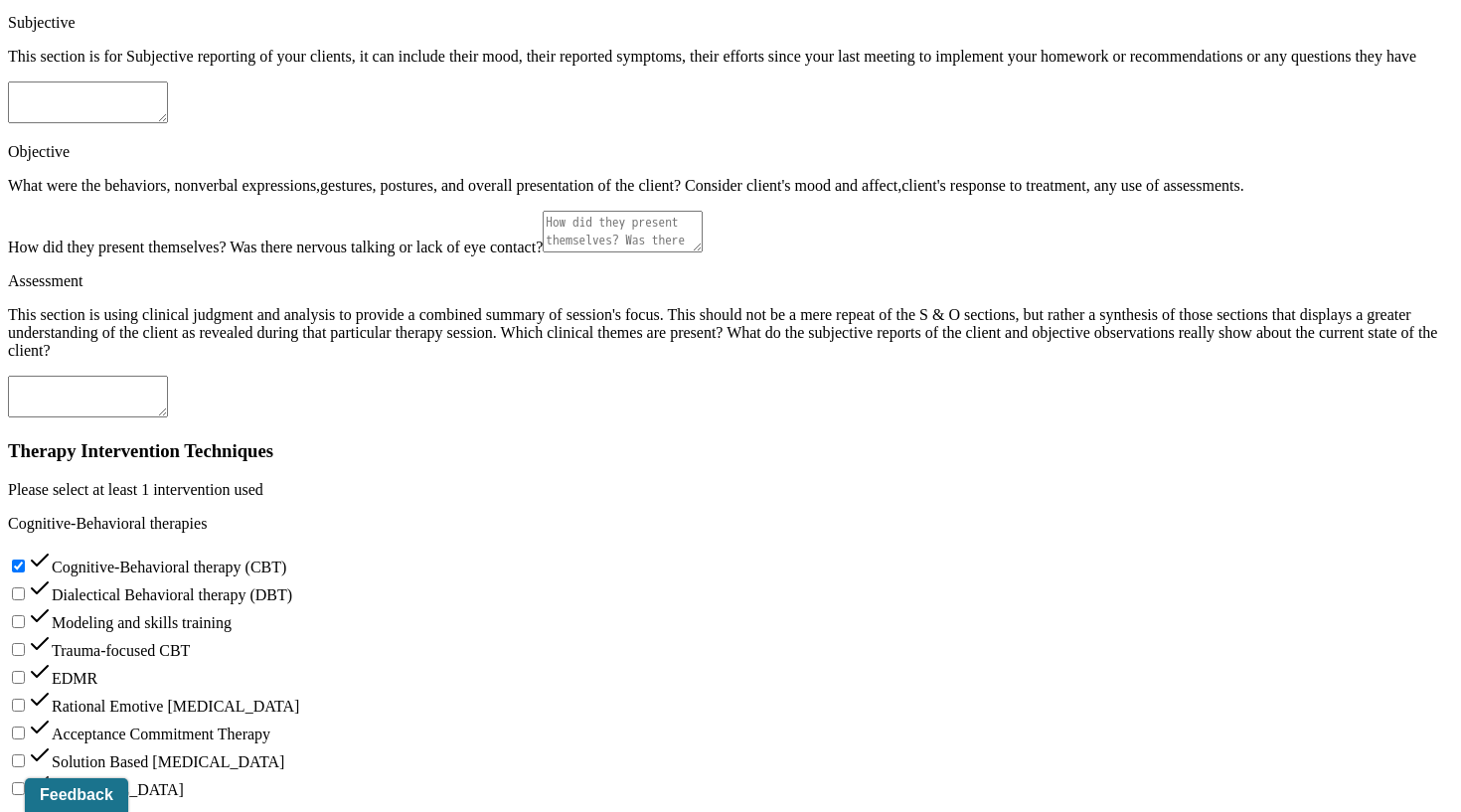 type on "Prognosis remains the same as previous session dated [DATE].
Prognosis for couples therapy is very guarded due to significant trust ruptures, minimization, and lack of insight on [PERSON_NAME]’s part." 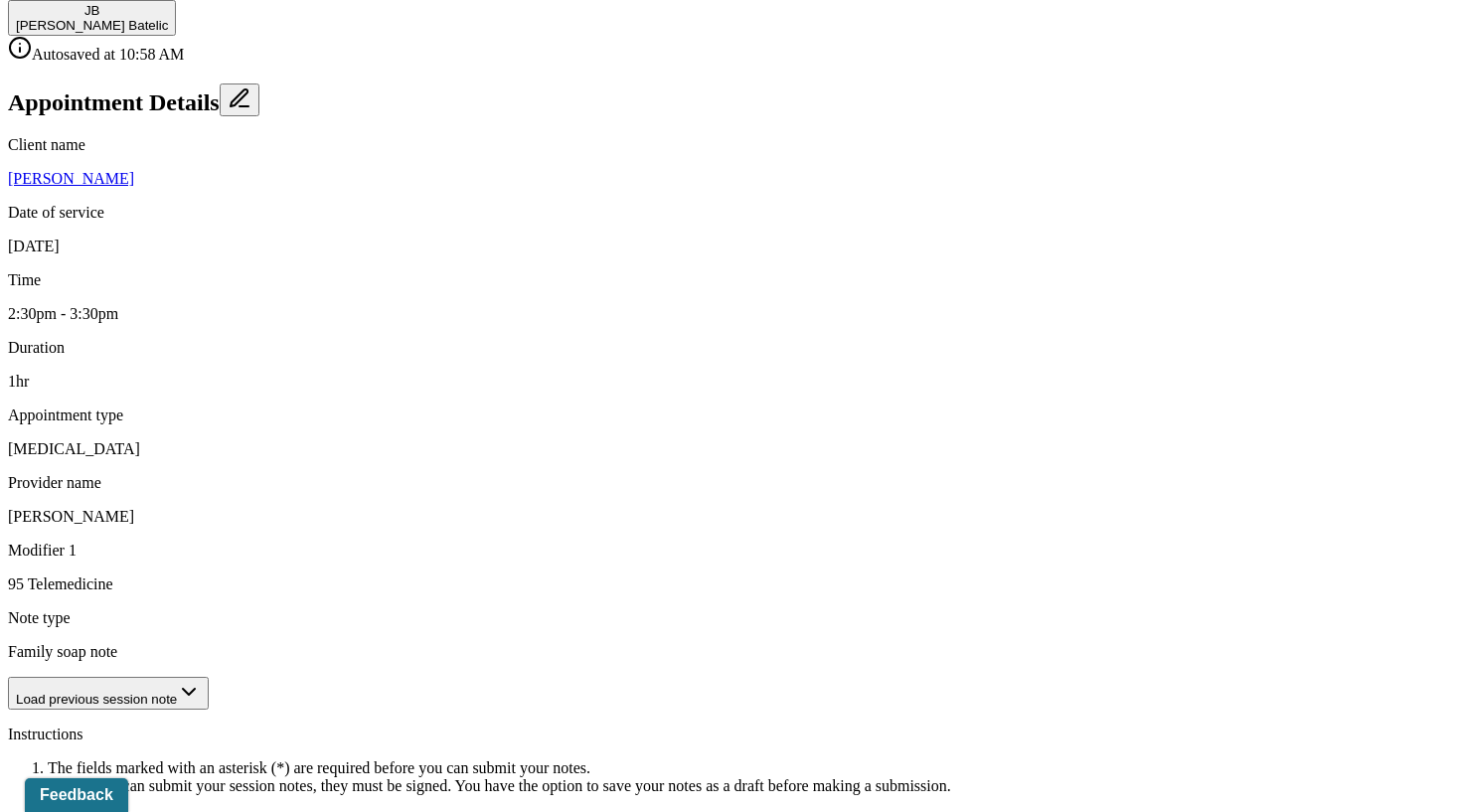 scroll, scrollTop: 609, scrollLeft: 0, axis: vertical 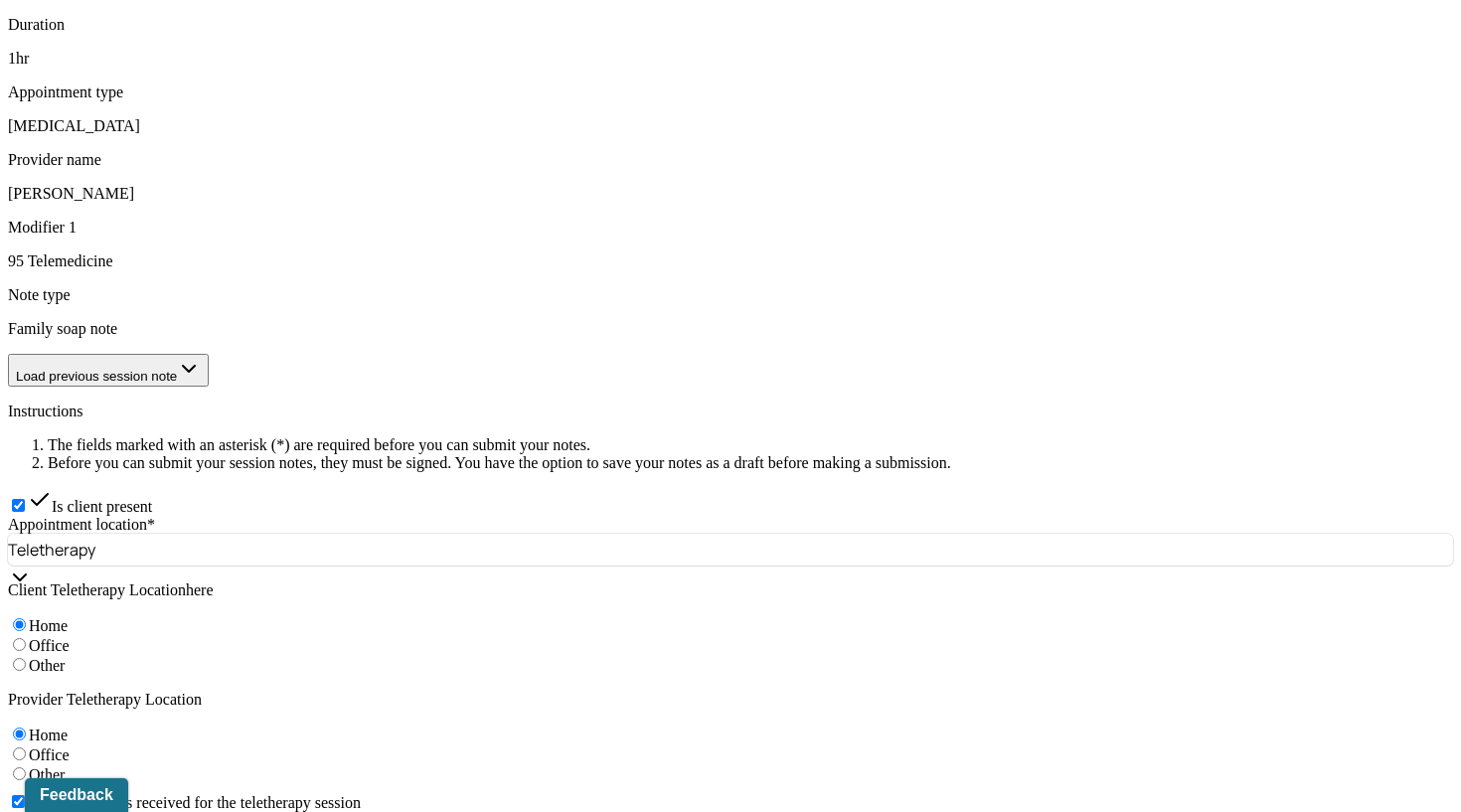 type 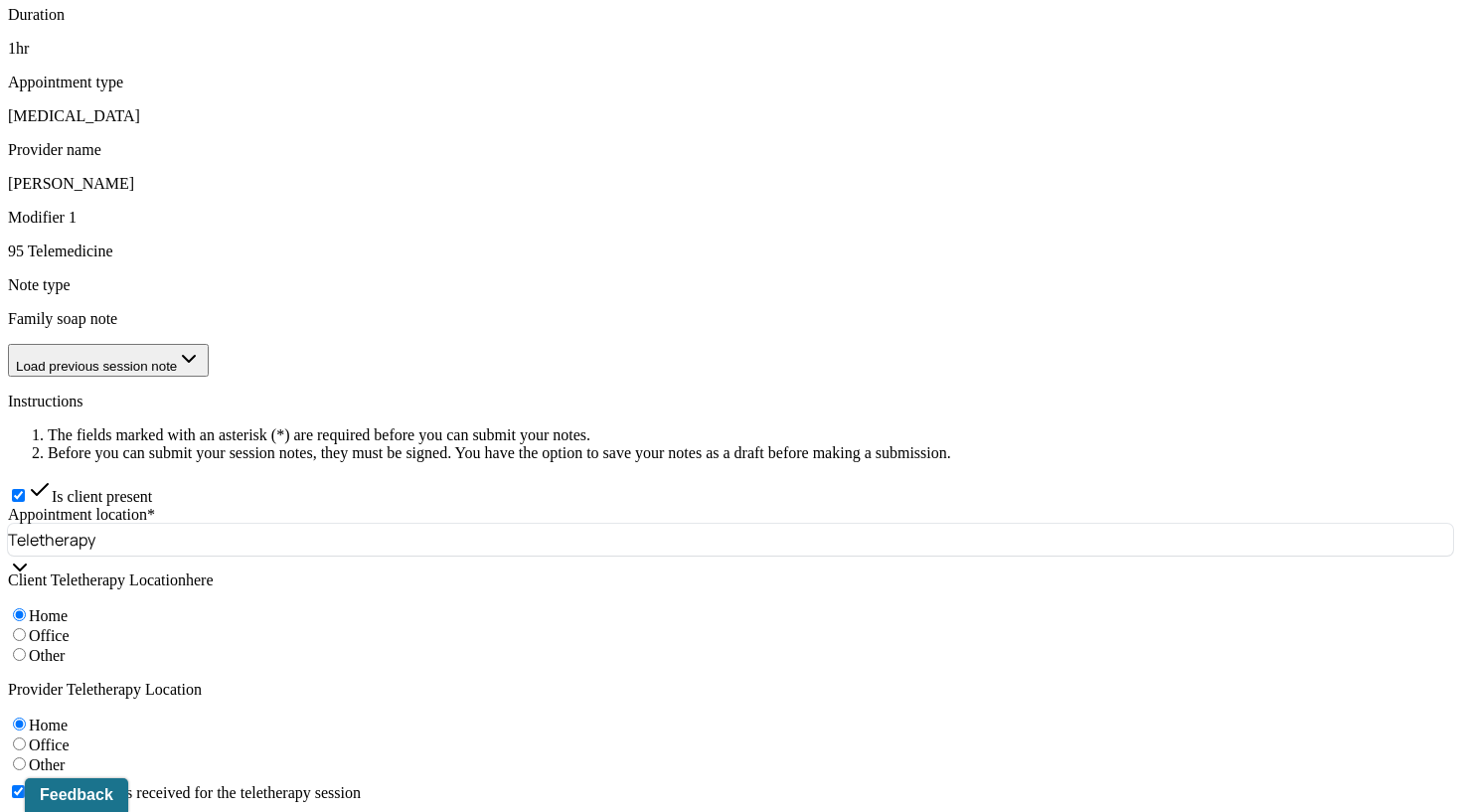 click on "How did they present themselves? Was there nervous talking or lack of eye contact?" at bounding box center (622, 1511) 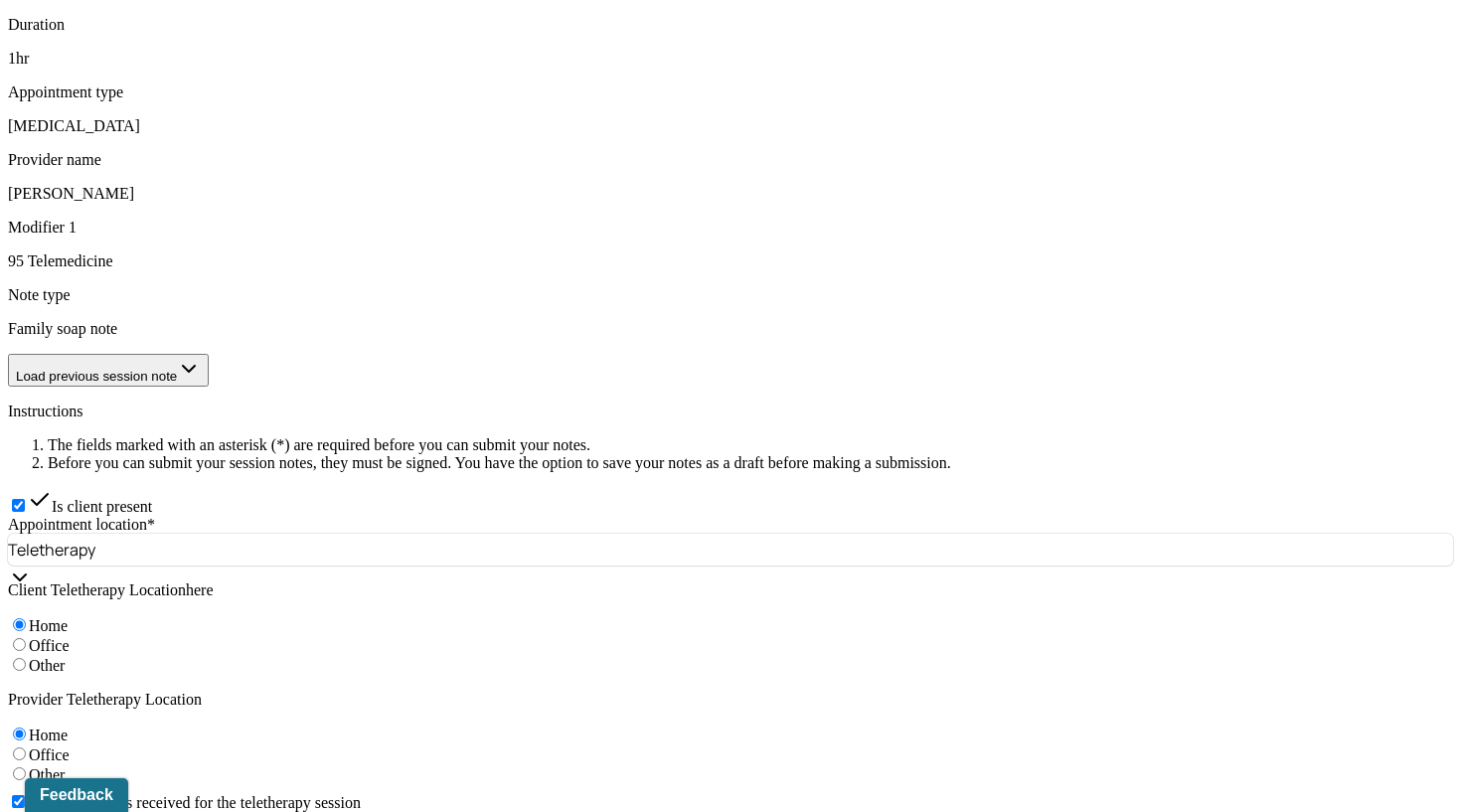 paste on "Throughout the session, the family appeared hyperaroused and unable to find agreement on any self-identified issues. [PERSON_NAME] demonstrated defensiveness and a level of denial regarding the events that have led to the current ruptures in the relationship. The client remained visibly distressed but articulate about needs and boundaries." 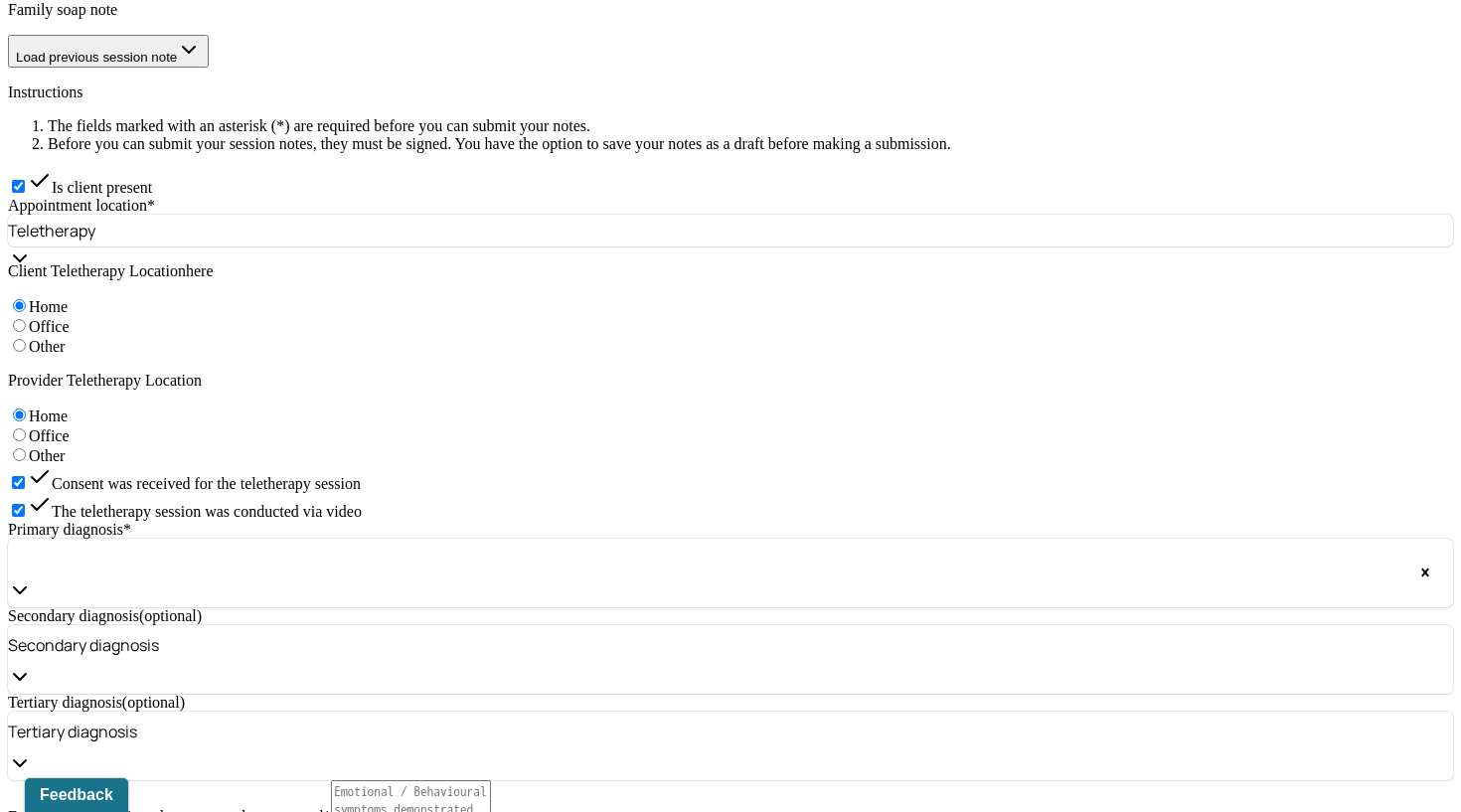 scroll, scrollTop: 1227, scrollLeft: 0, axis: vertical 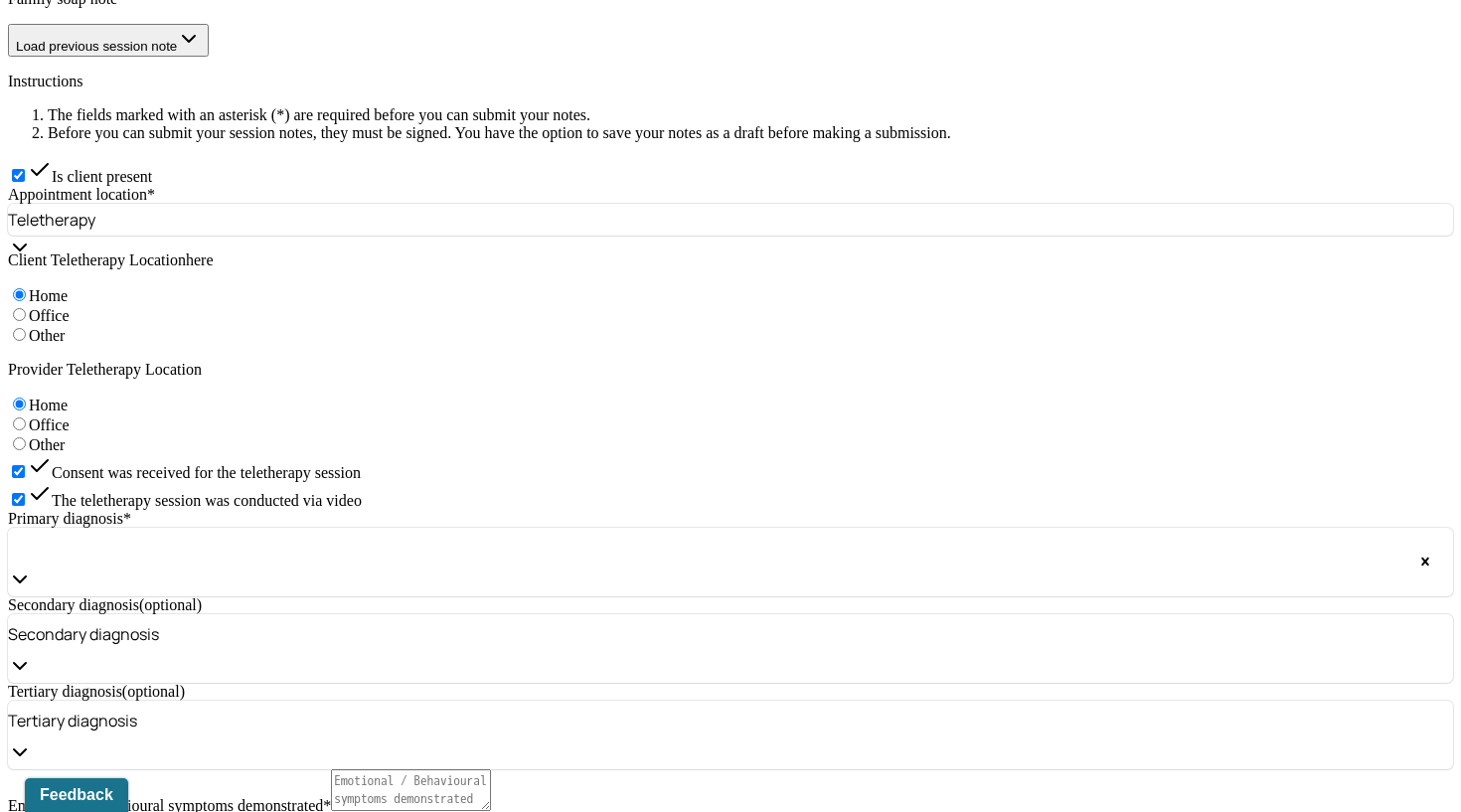 type on "Throughout the session, the family appeared hyperaroused and unable to find agreement on any self-identified issues. [PERSON_NAME] demonstrated defensiveness and a level of denial regarding the events that have led to the current ruptures in the relationship. The client remained visibly distressed but articulate about needs and boundaries." 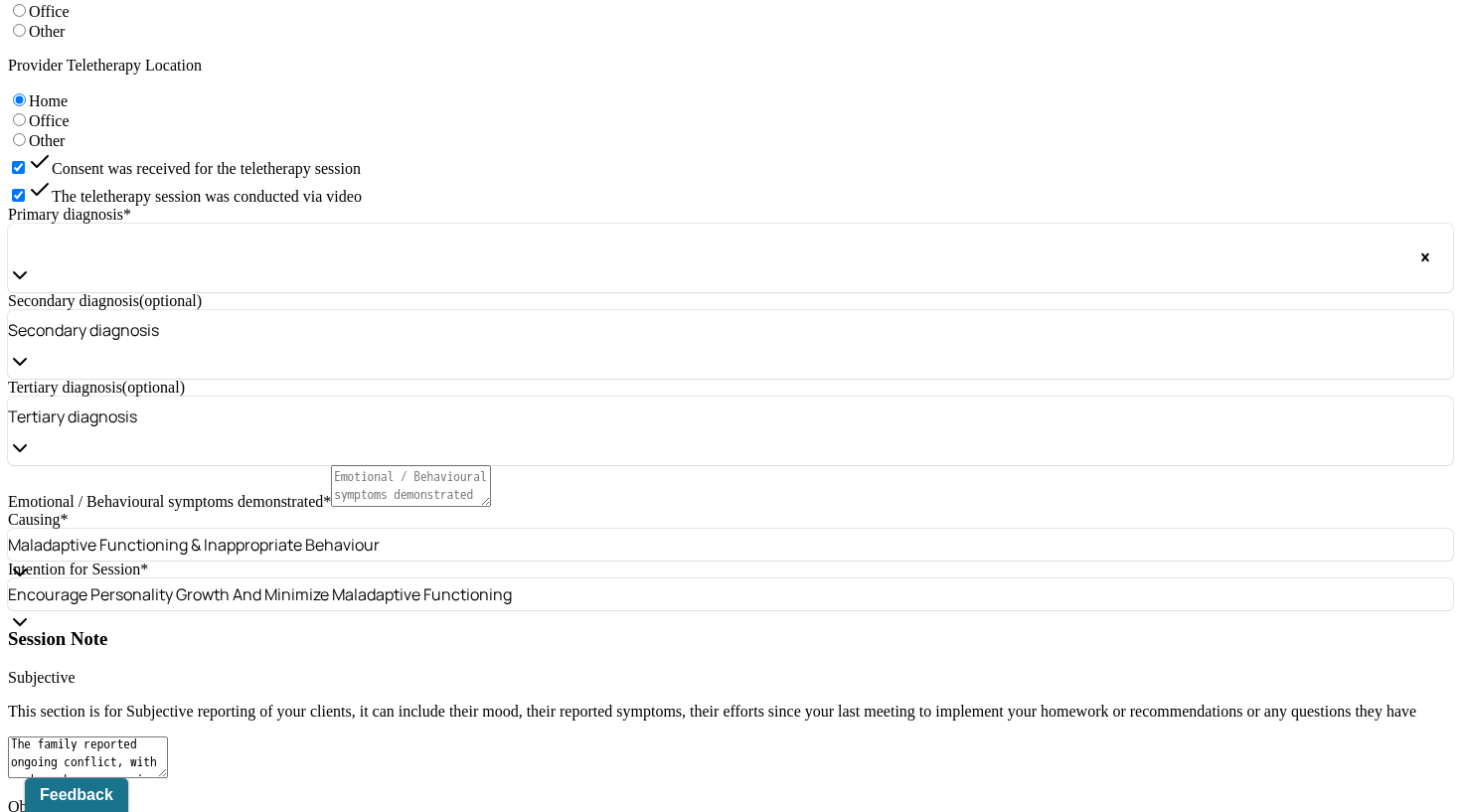 scroll, scrollTop: 1533, scrollLeft: 0, axis: vertical 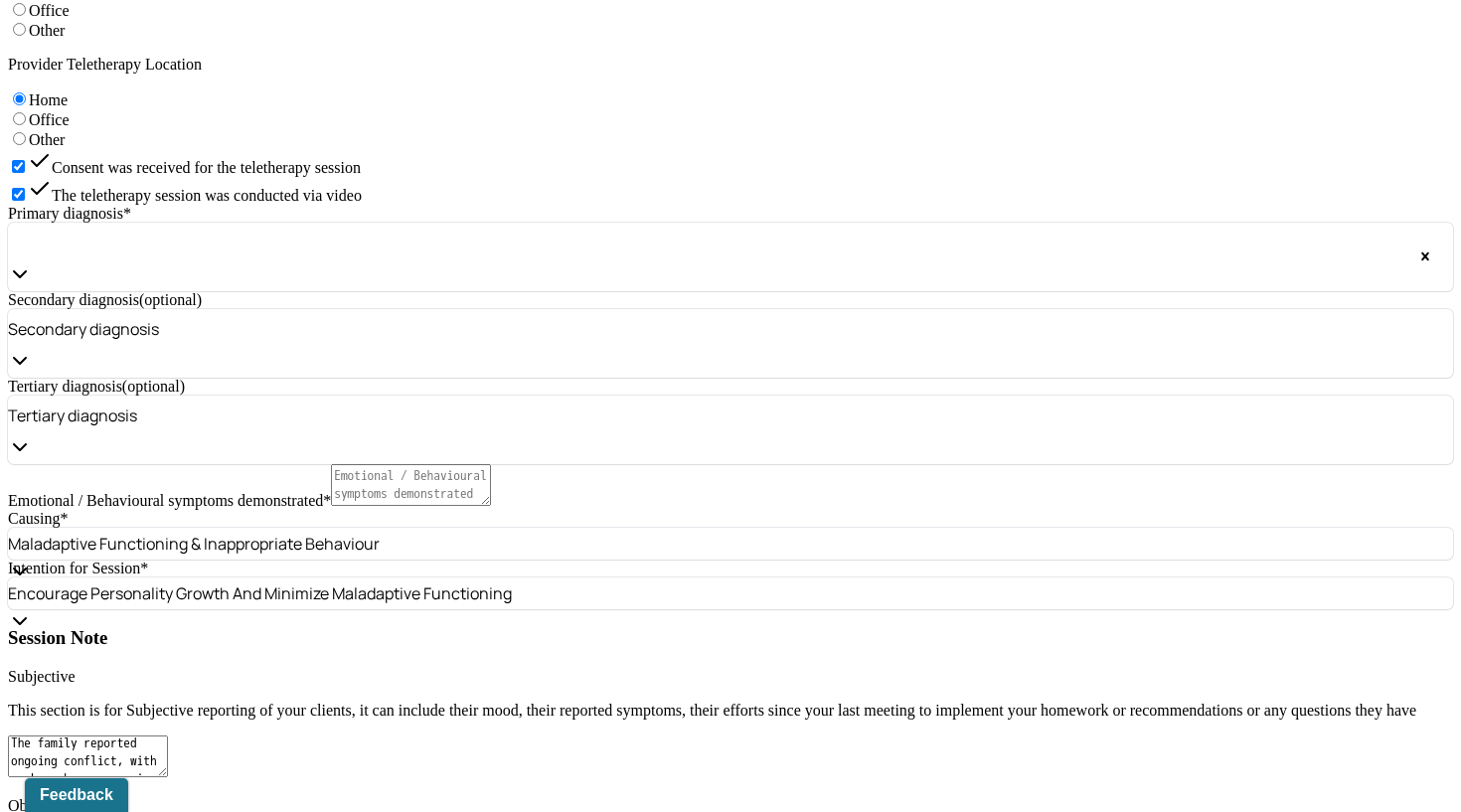 type on "The family is experiencing high levels of [MEDICAL_DATA], with minimal alignment on goals or shared experiences. There is a significant [MEDICAL_DATA] in trust, and the client appears doubtful about reconciliation, while [PERSON_NAME] struggles to acknowledge the full impact of past events and identify actionable changes. The differing perceptions and resistance to processing trauma present barriers to progress." 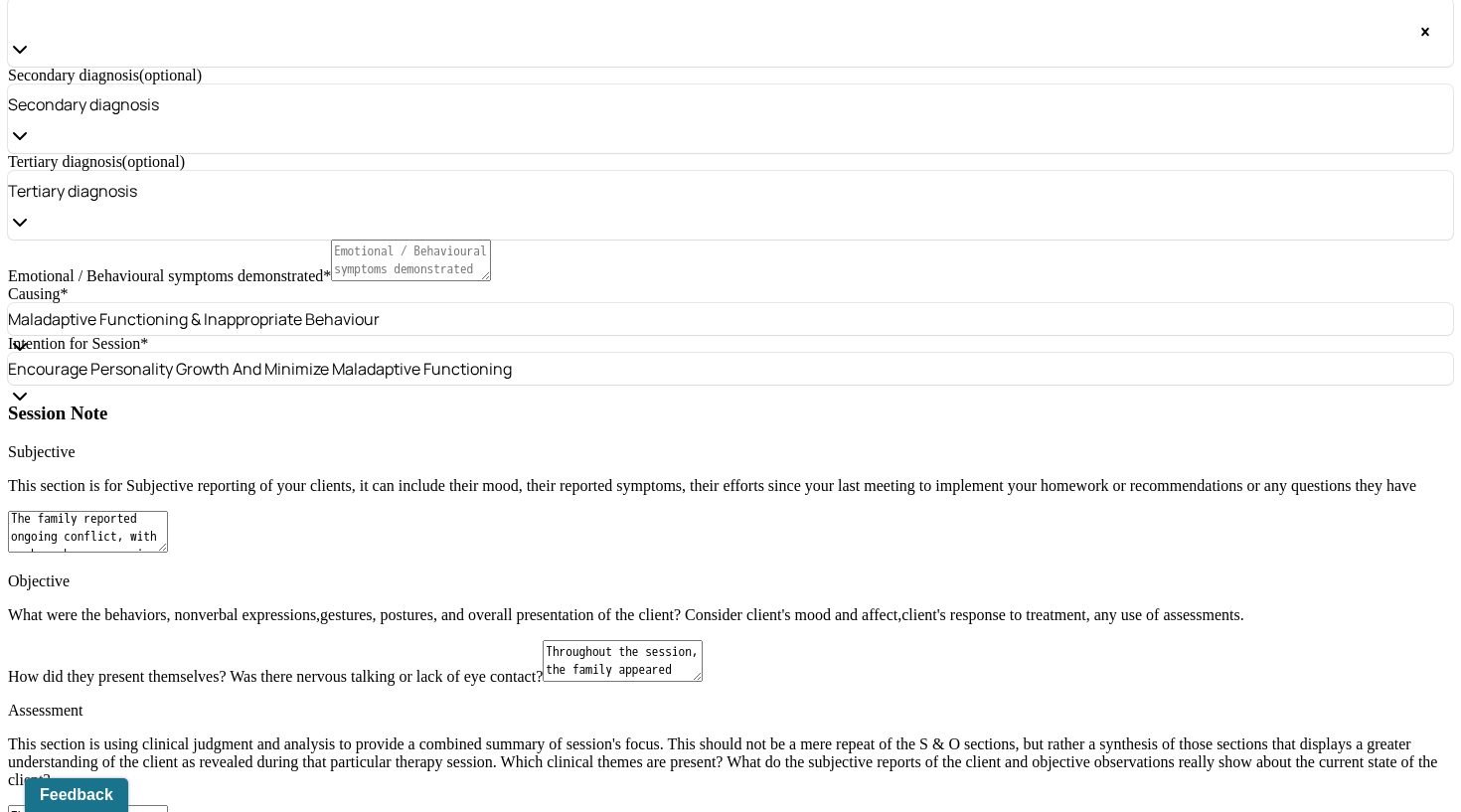 scroll, scrollTop: 1758, scrollLeft: 0, axis: vertical 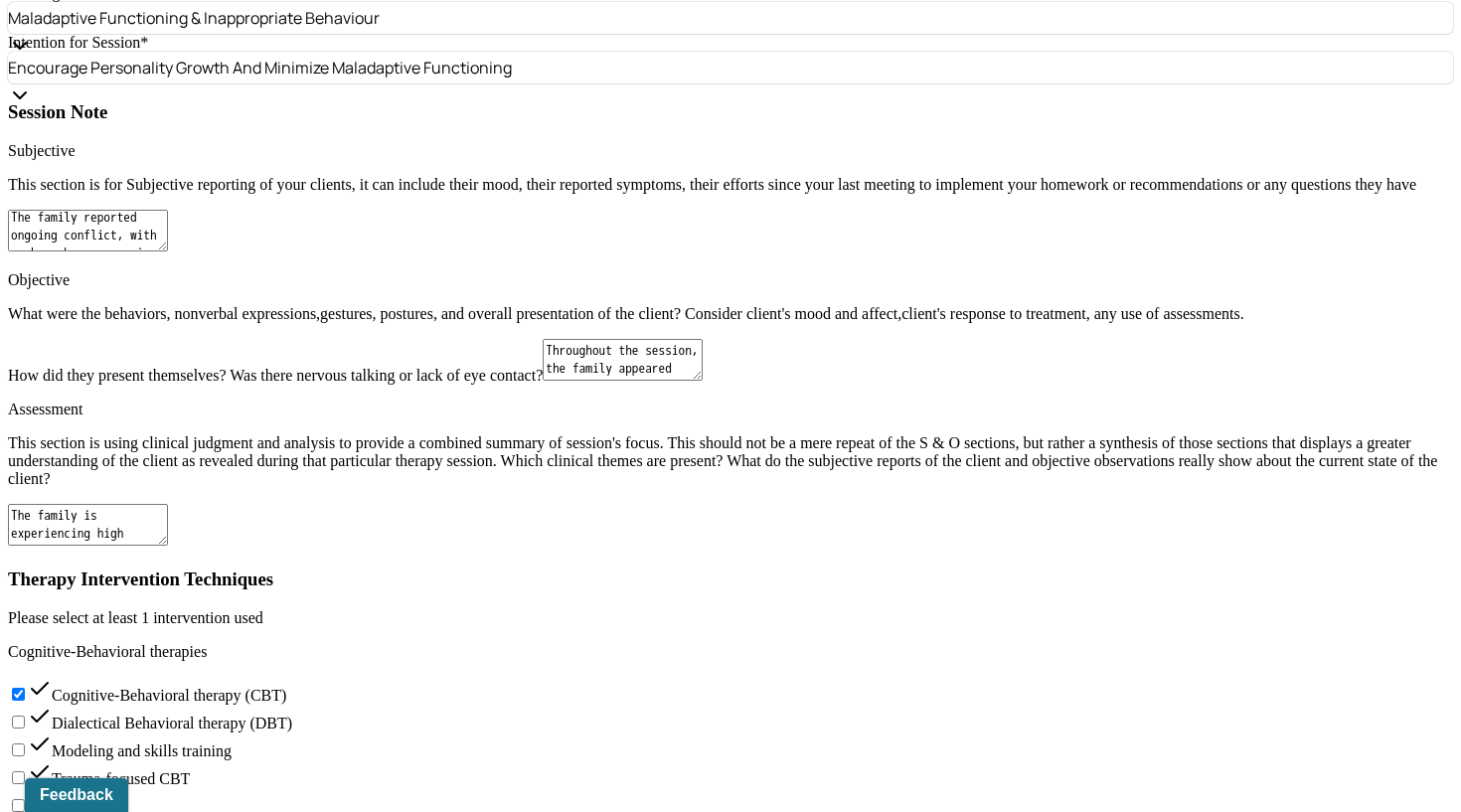 type on "Encourage continued exploration of personal boundaries and understanding how trust can be rebuilt.
Support both clients in identifying individual needs and areas for [MEDICAL_DATA].
Recommend that both clients obtain individual therapists to process trauma and strengthen self-awareness.
Continue to reinforce the therapeutic process, reminding the family that early sessions focus on processing and building a foundation for future progress." 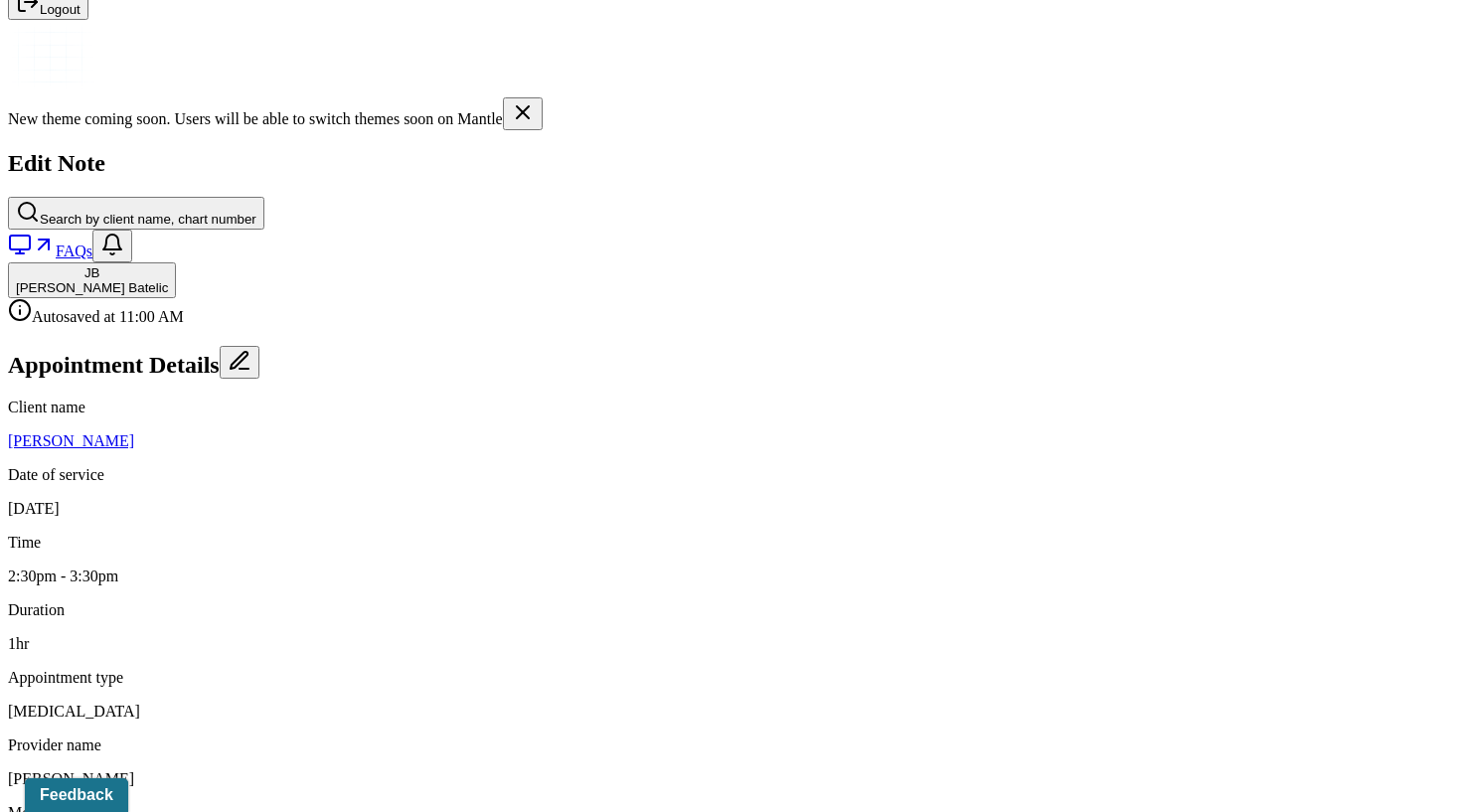 scroll, scrollTop: 314, scrollLeft: 0, axis: vertical 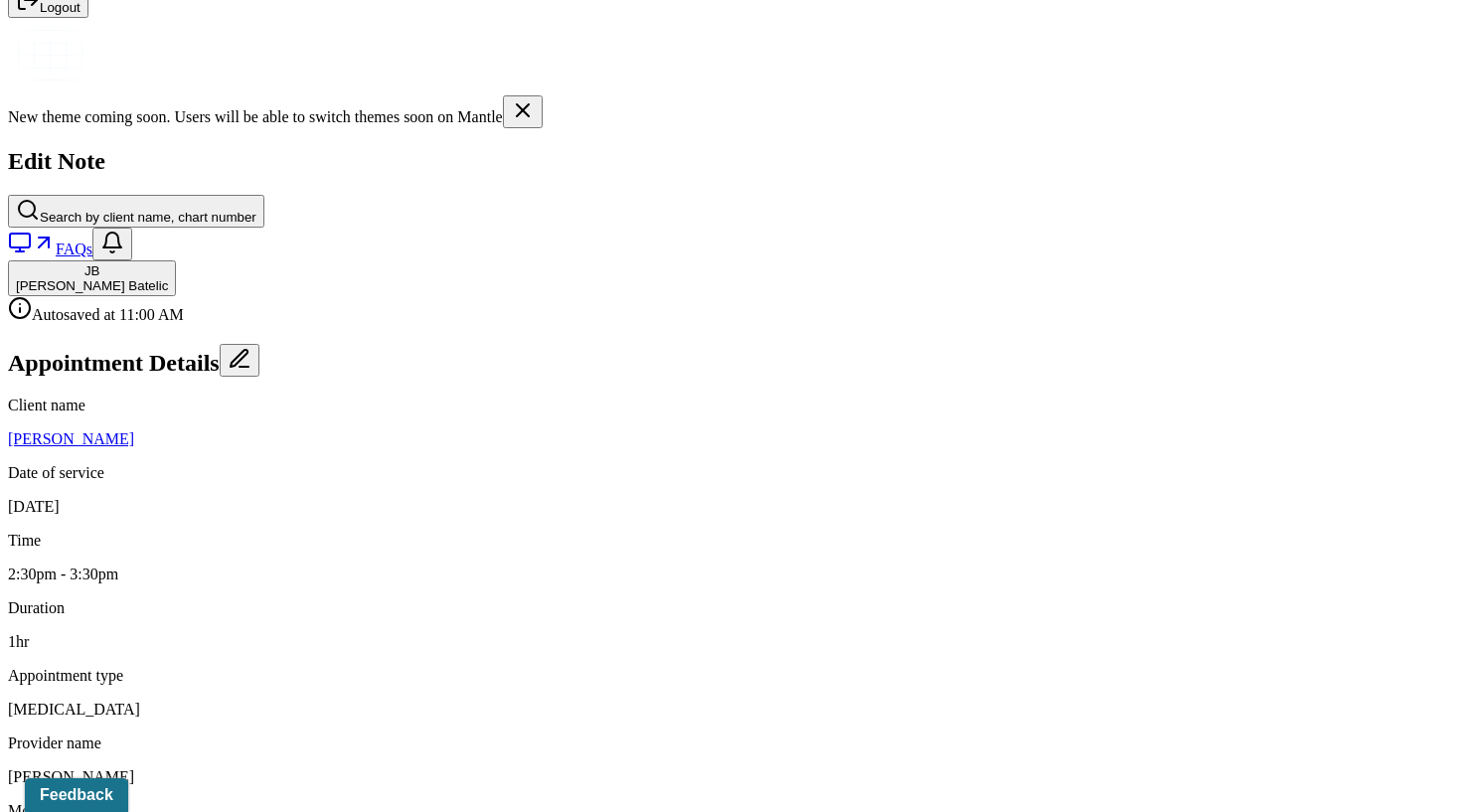 type on "The client expressed feeling unsafe and doubtful about the marriage’s future while asserting the need for clear boundaries." 